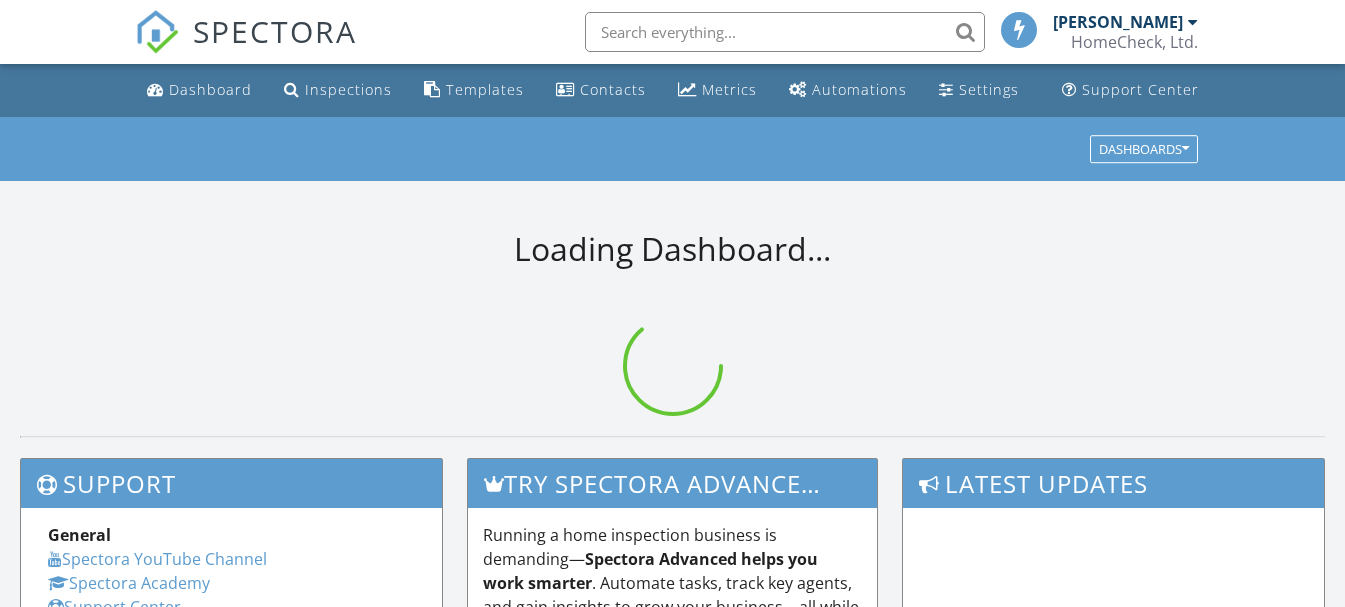 scroll, scrollTop: 0, scrollLeft: 0, axis: both 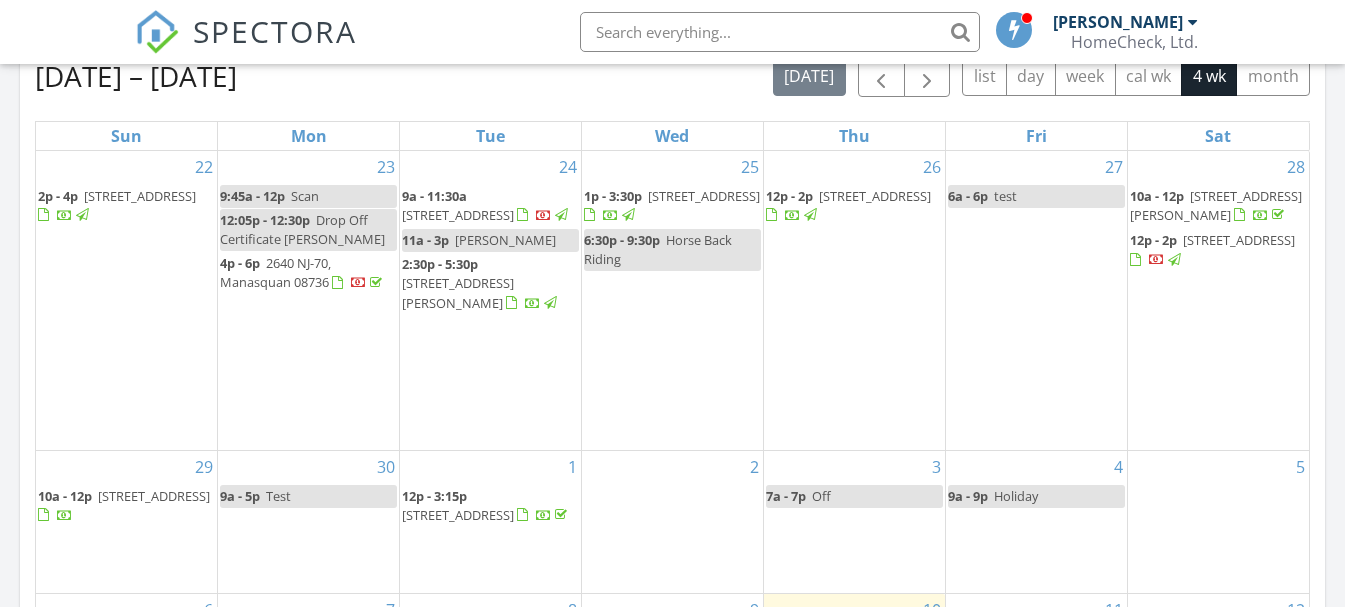 click on "[STREET_ADDRESS]" at bounding box center (1239, 240) 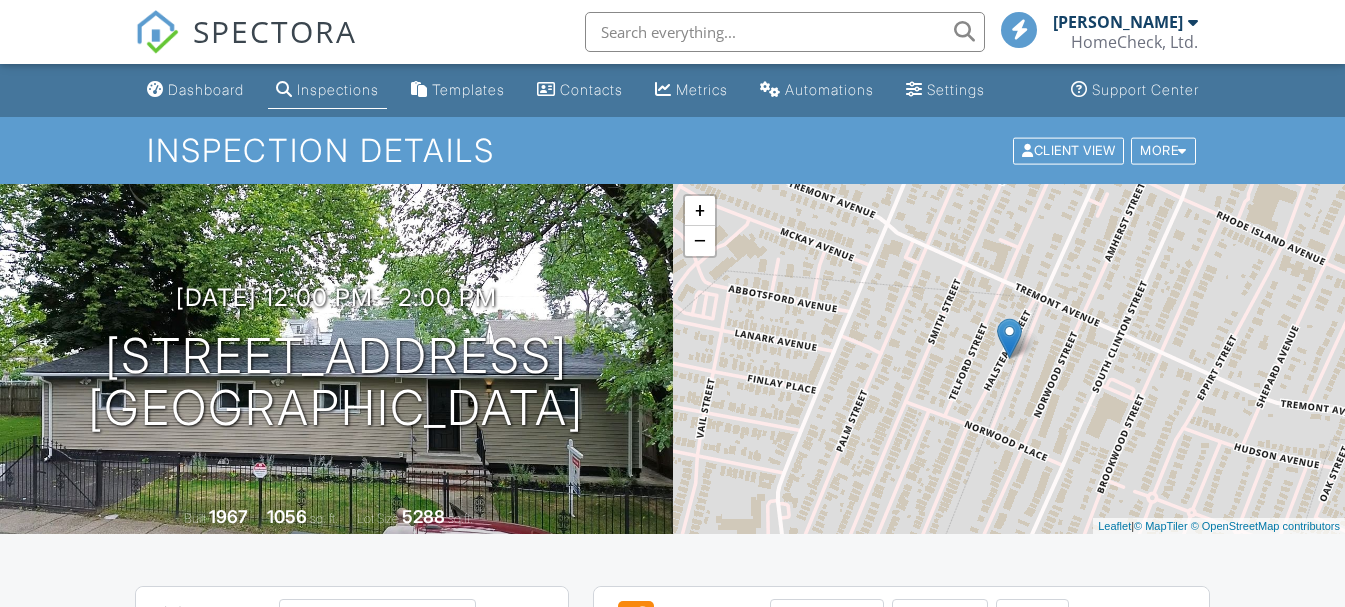 scroll, scrollTop: 500, scrollLeft: 0, axis: vertical 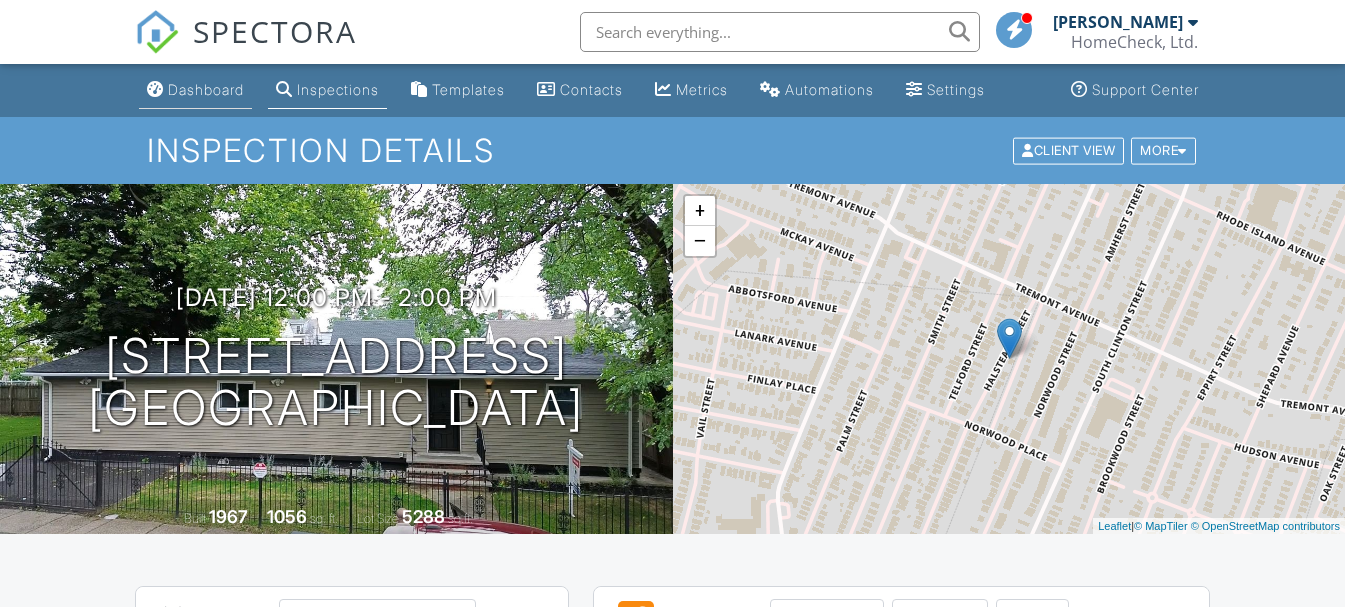click on "Dashboard" at bounding box center [206, 89] 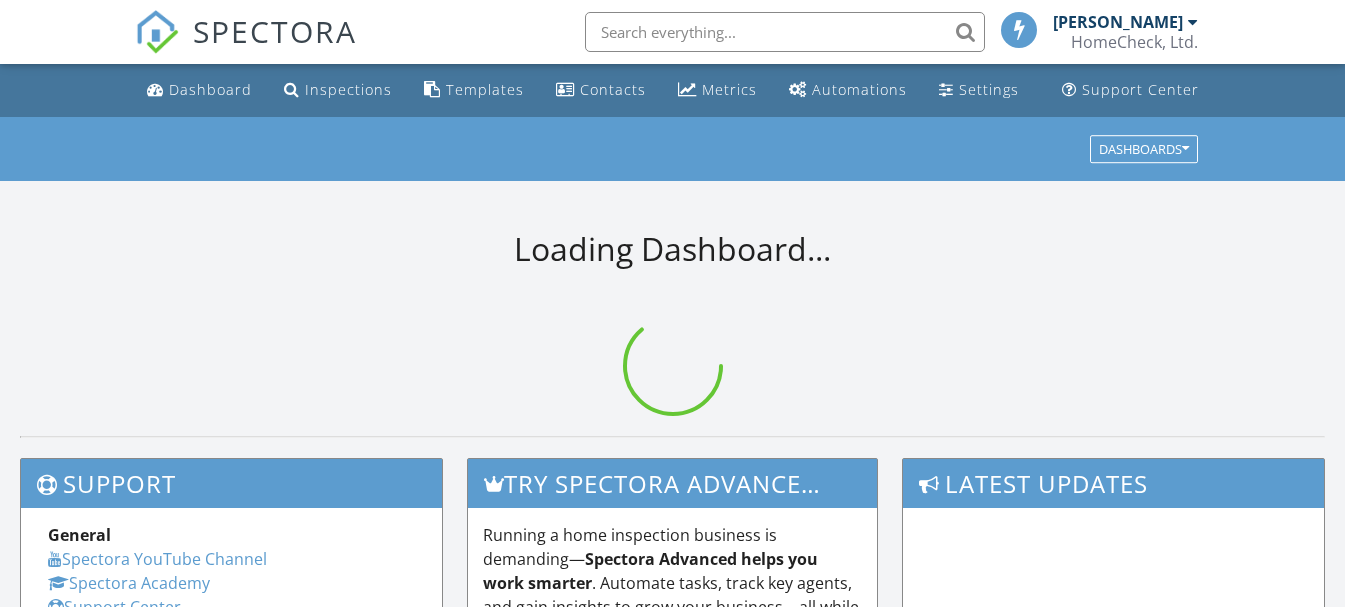 scroll, scrollTop: 0, scrollLeft: 0, axis: both 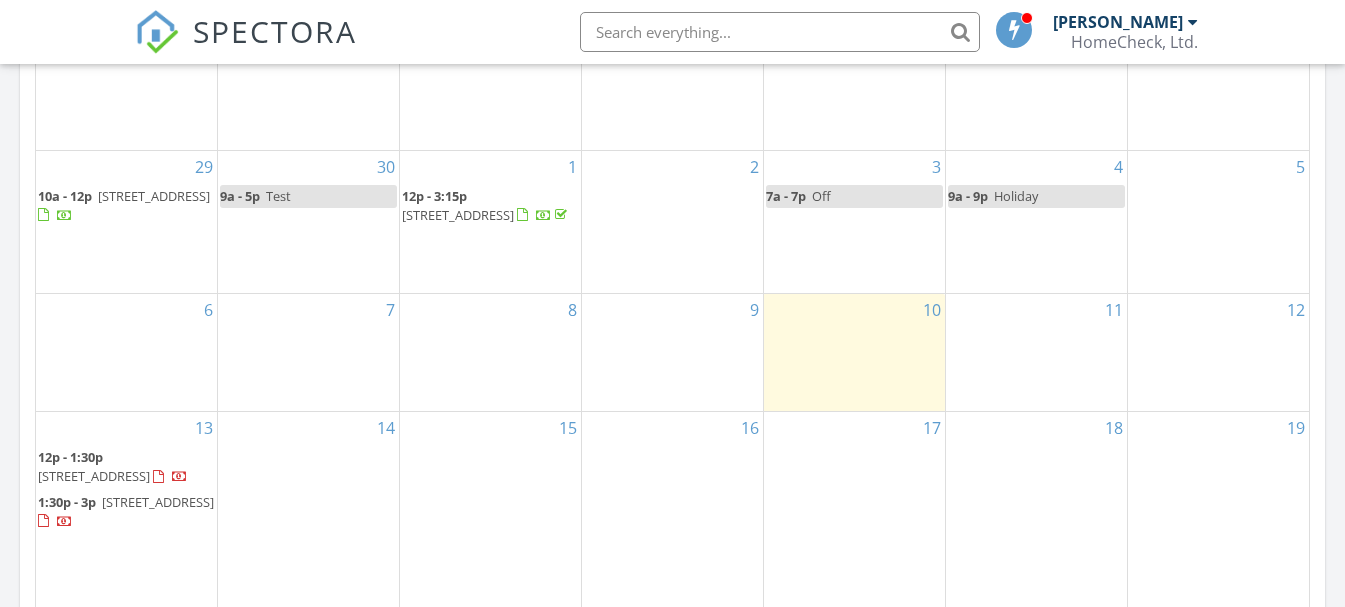 click on "15" at bounding box center [490, 522] 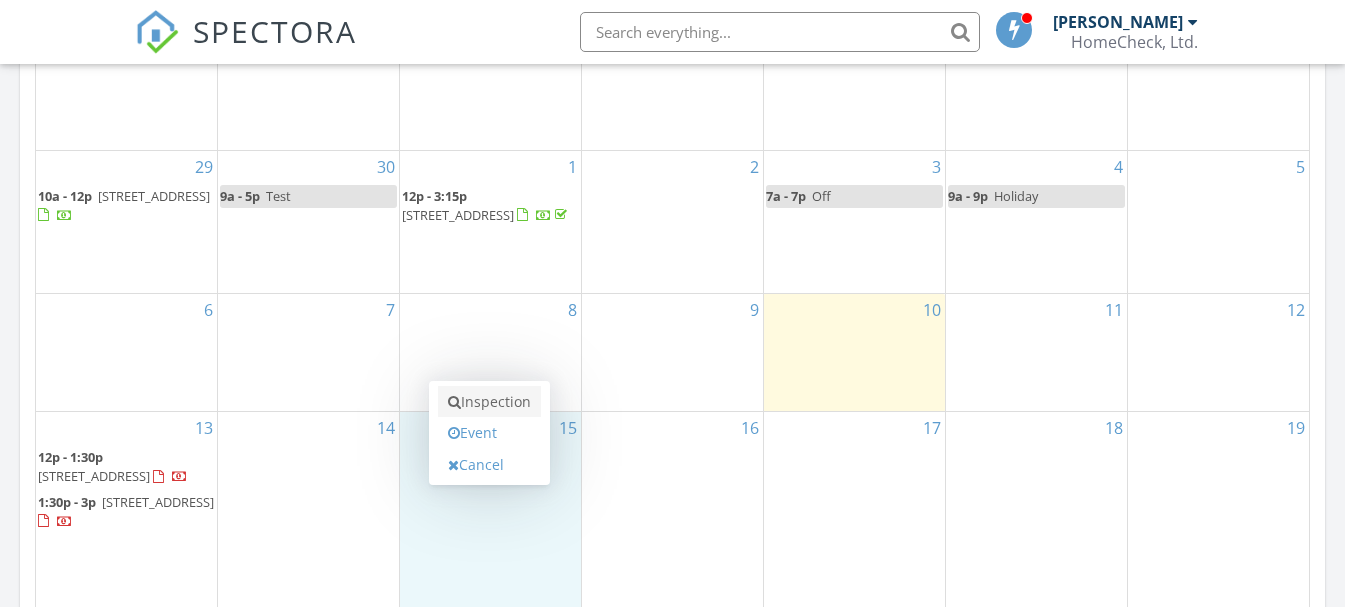 click on "Inspection" at bounding box center (489, 402) 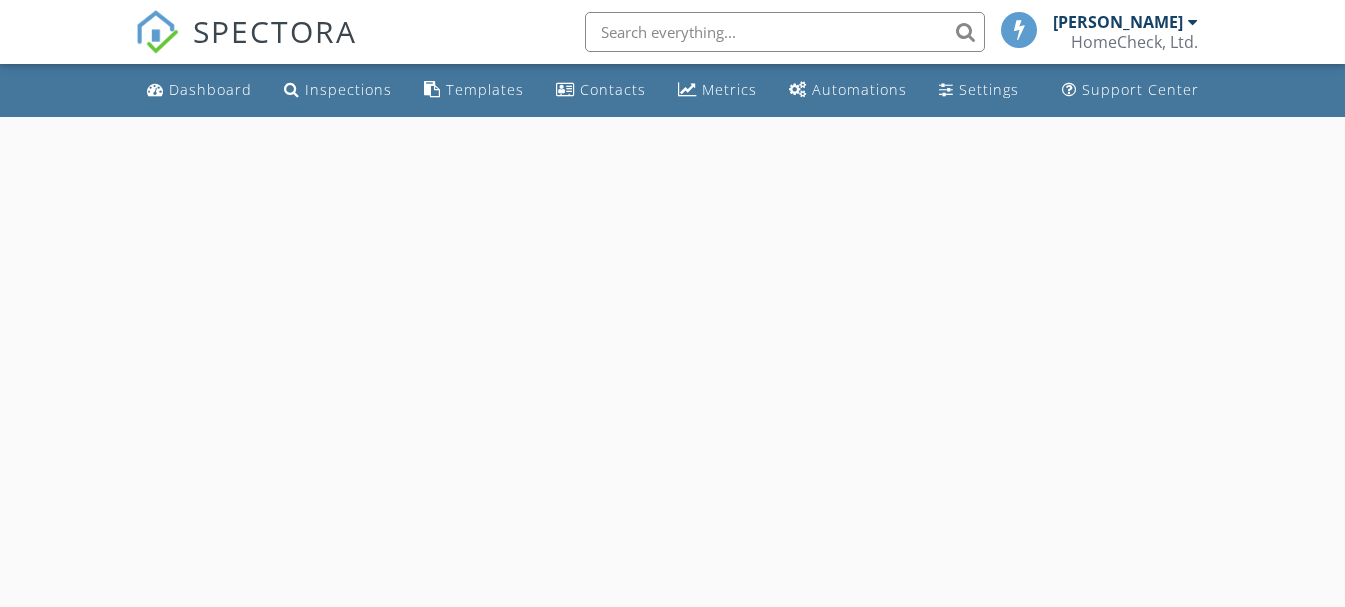 scroll, scrollTop: 0, scrollLeft: 0, axis: both 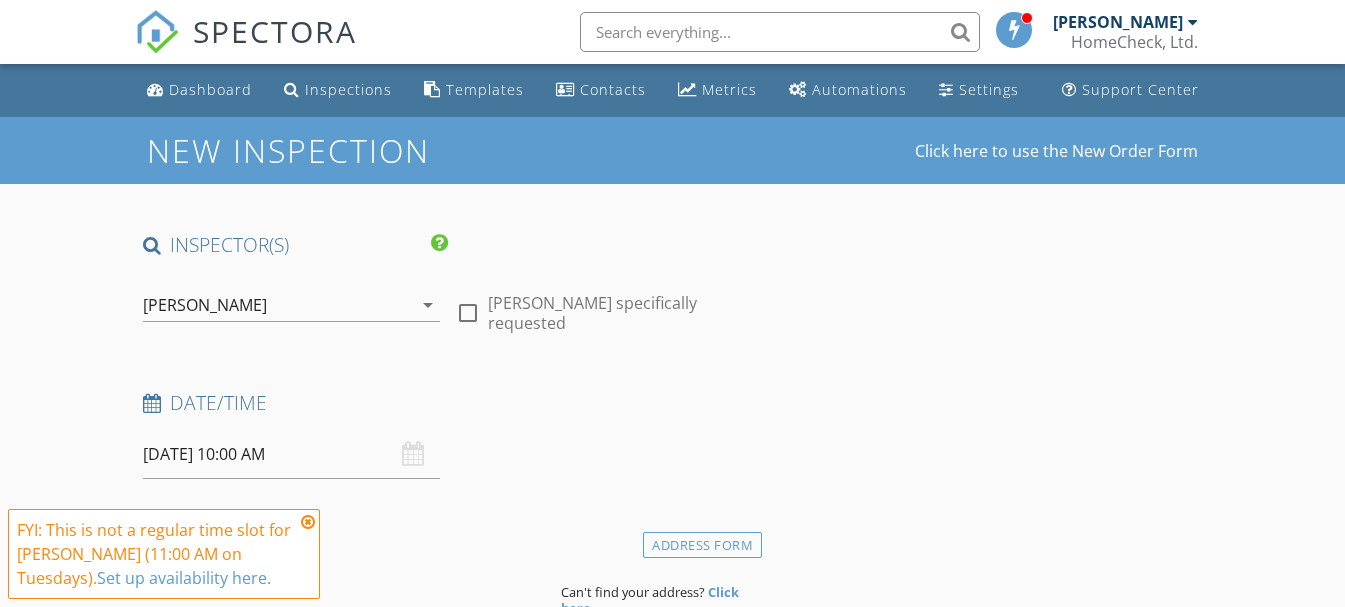 click at bounding box center [308, 522] 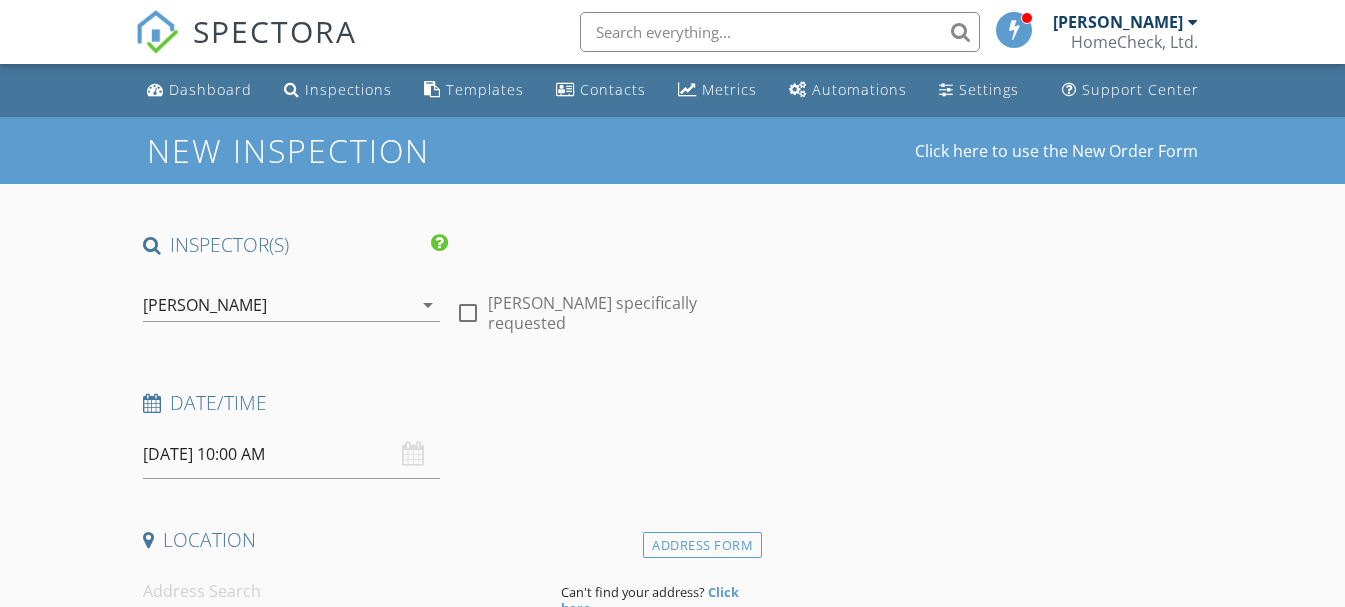 click on "07/15/2025 10:00 AM" at bounding box center [292, 454] 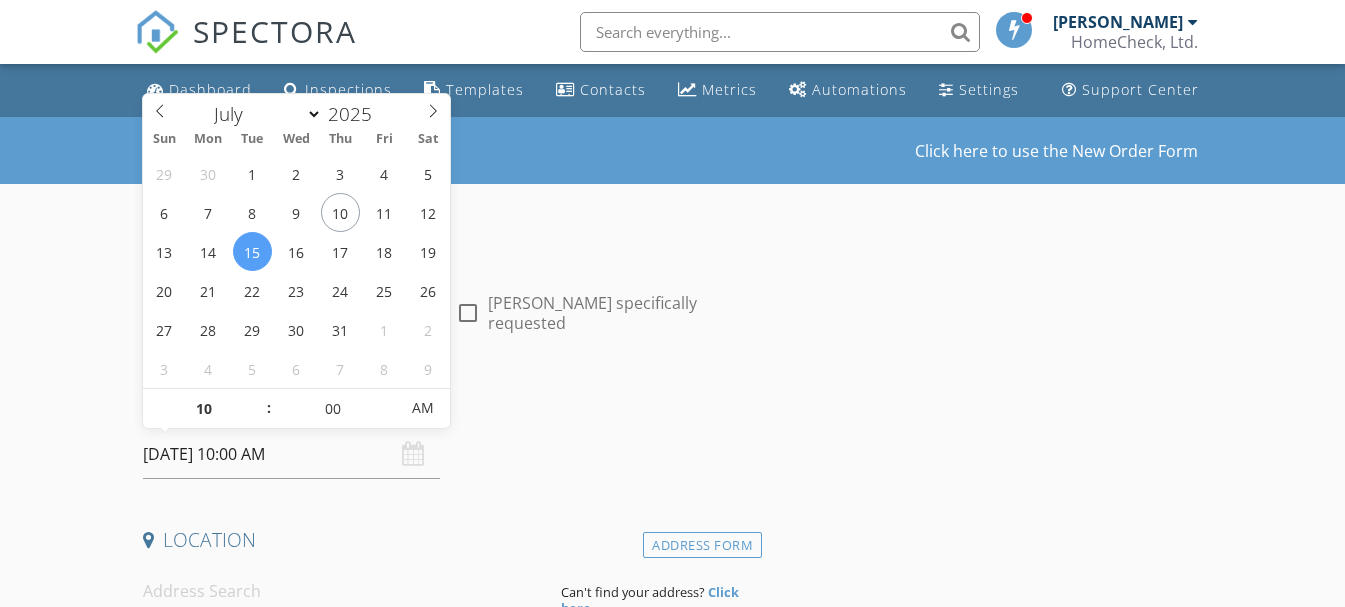 click on "07/15/2025 10:00 AM" at bounding box center (292, 454) 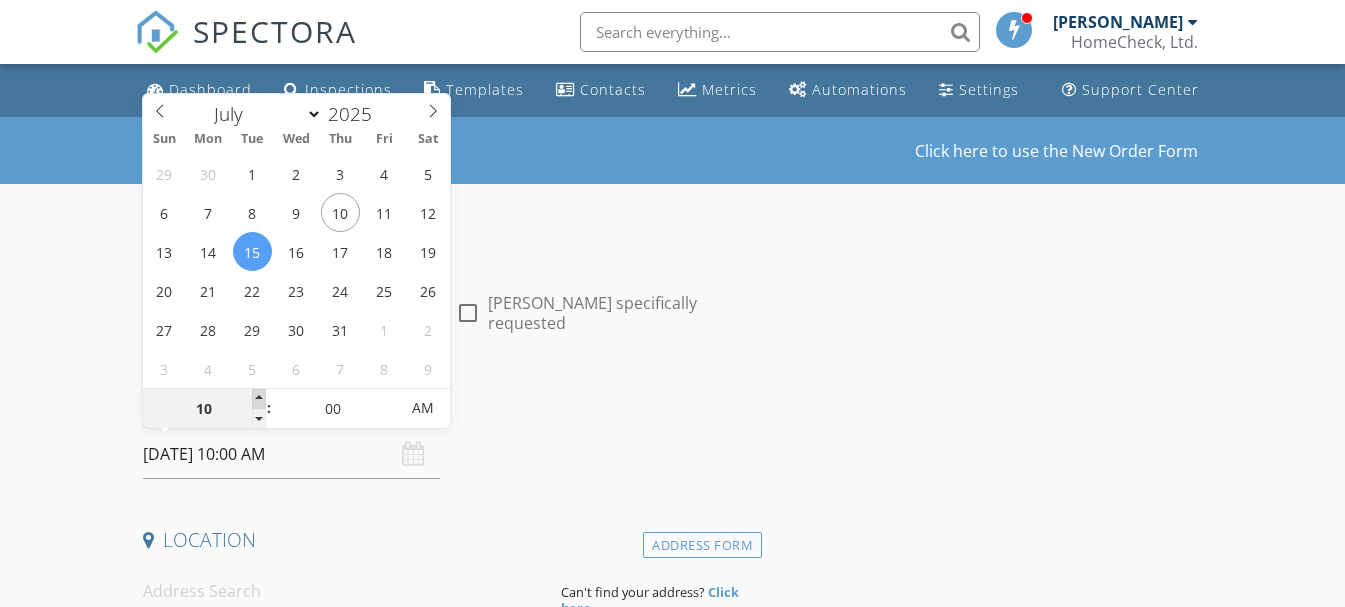 type on "11" 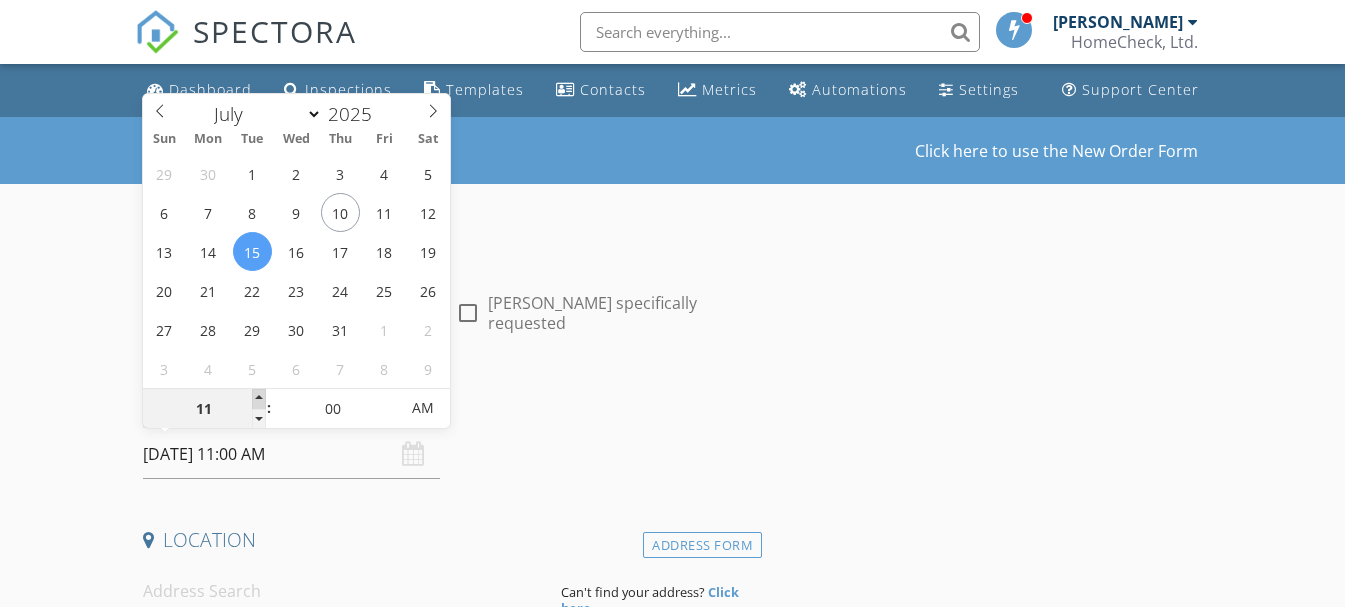 click at bounding box center (259, 399) 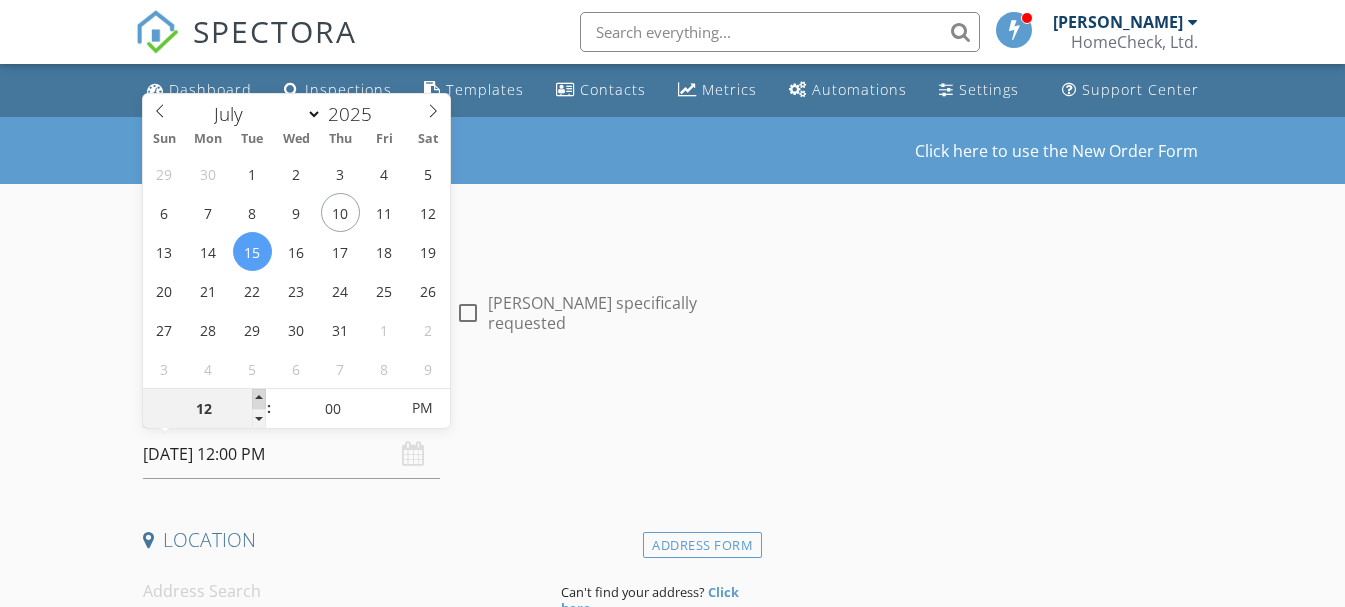 click at bounding box center (259, 399) 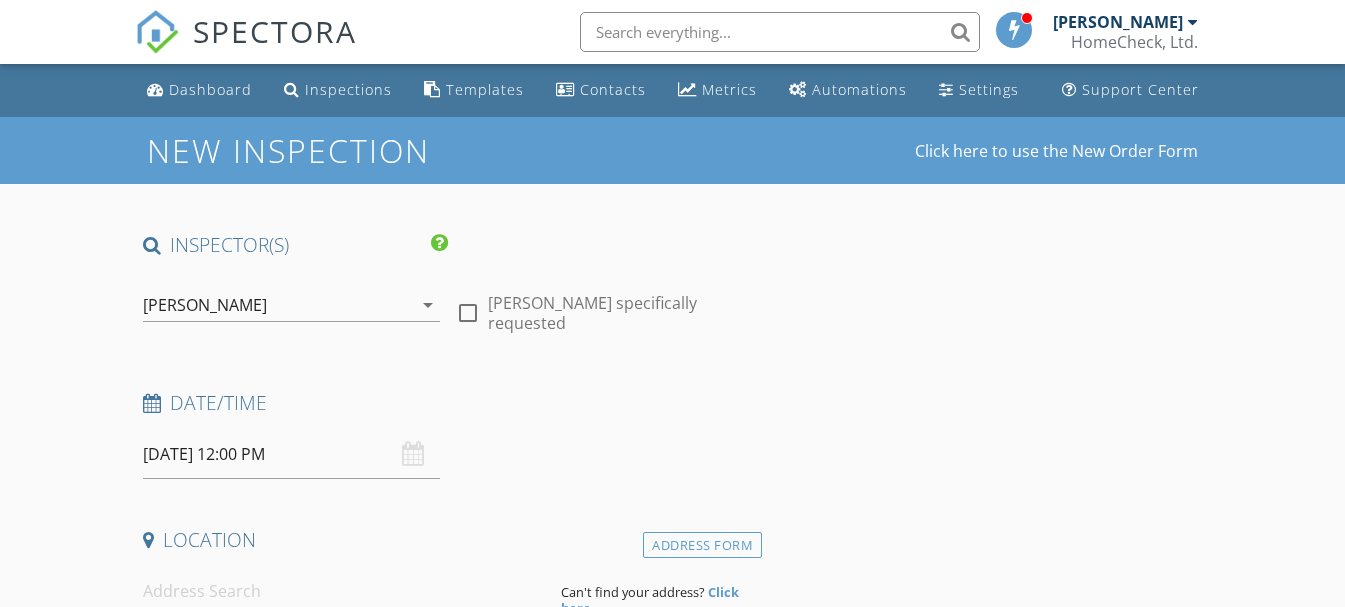 click on "Date/Time" at bounding box center (449, 403) 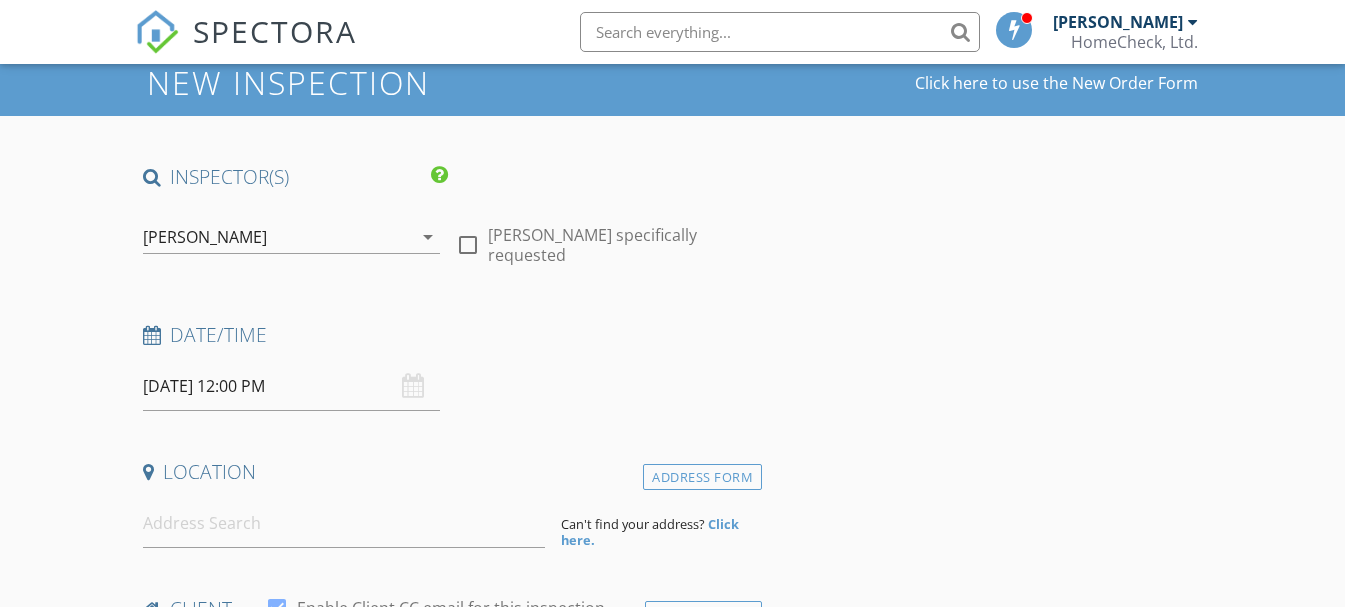 scroll, scrollTop: 100, scrollLeft: 0, axis: vertical 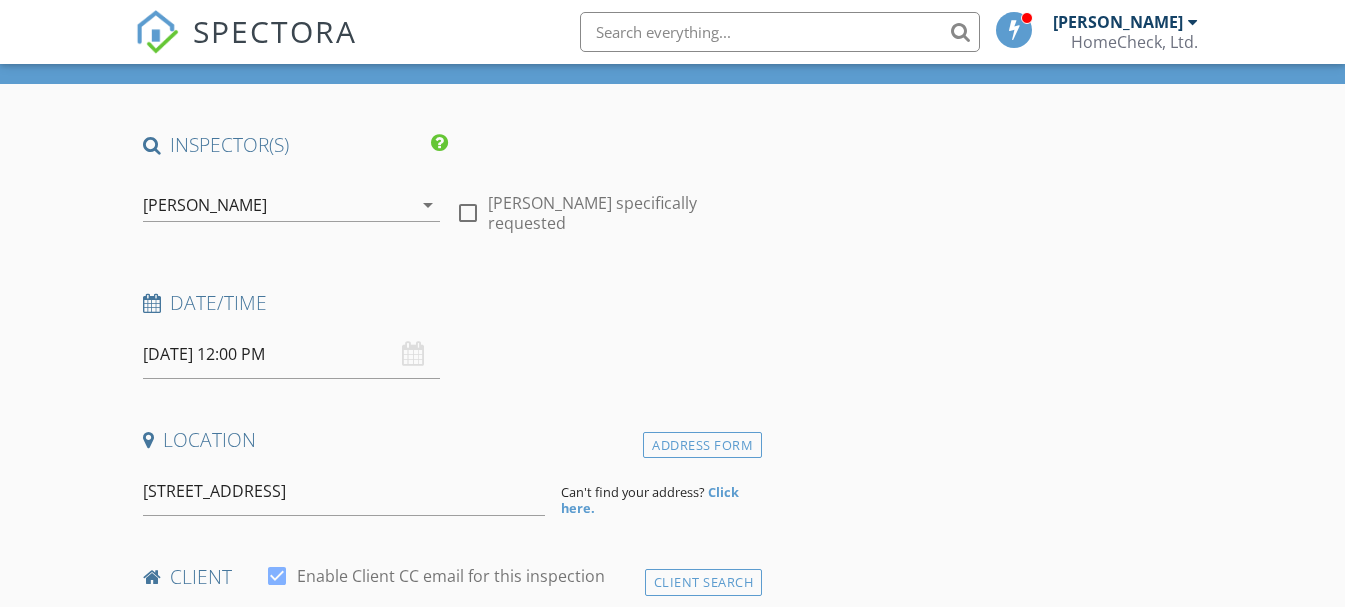click on "INSPECTOR(S)
check_box   Jack Donlon   PRIMARY   Jack Donlon arrow_drop_down   check_box_outline_blank Jack Donlon specifically requested
Date/Time
07/15/2025 12:00 PM
Location
Address Form   8100 River Rd, Elmwood Park, Bergen, NJ 07407, USA     Can't find your address?   Click here.
client
check_box Enable Client CC email for this inspection   Client Search     check_box_outline_blank Client is a Company/Organization     First Name   Last Name   Email   CC Email   Phone           Notes   Private Notes
ADD ADDITIONAL client
SERVICES
arrow_drop_down     Select Discount Code arrow_drop_down    Charges       TOTAL   $0.00    Duration    No services with durations selected      Templates    No templates selected    Agreements    No agreements selected
Manual Edit" at bounding box center [449, 1586] 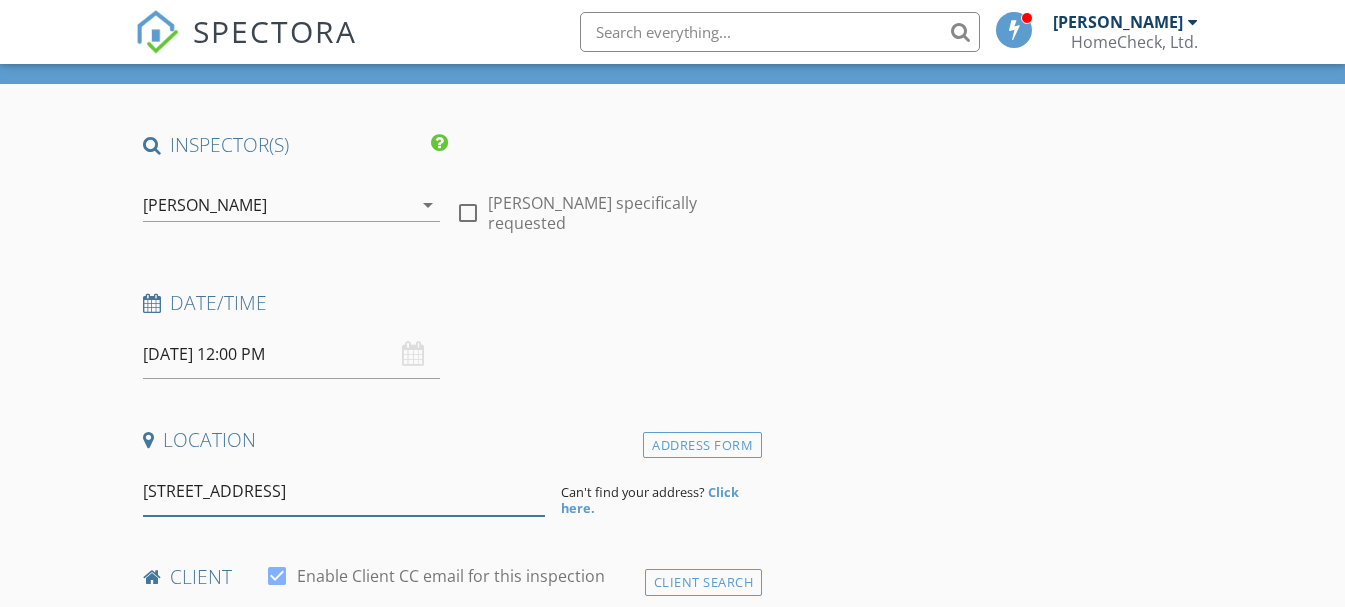drag, startPoint x: 495, startPoint y: 494, endPoint x: 552, endPoint y: 495, distance: 57.00877 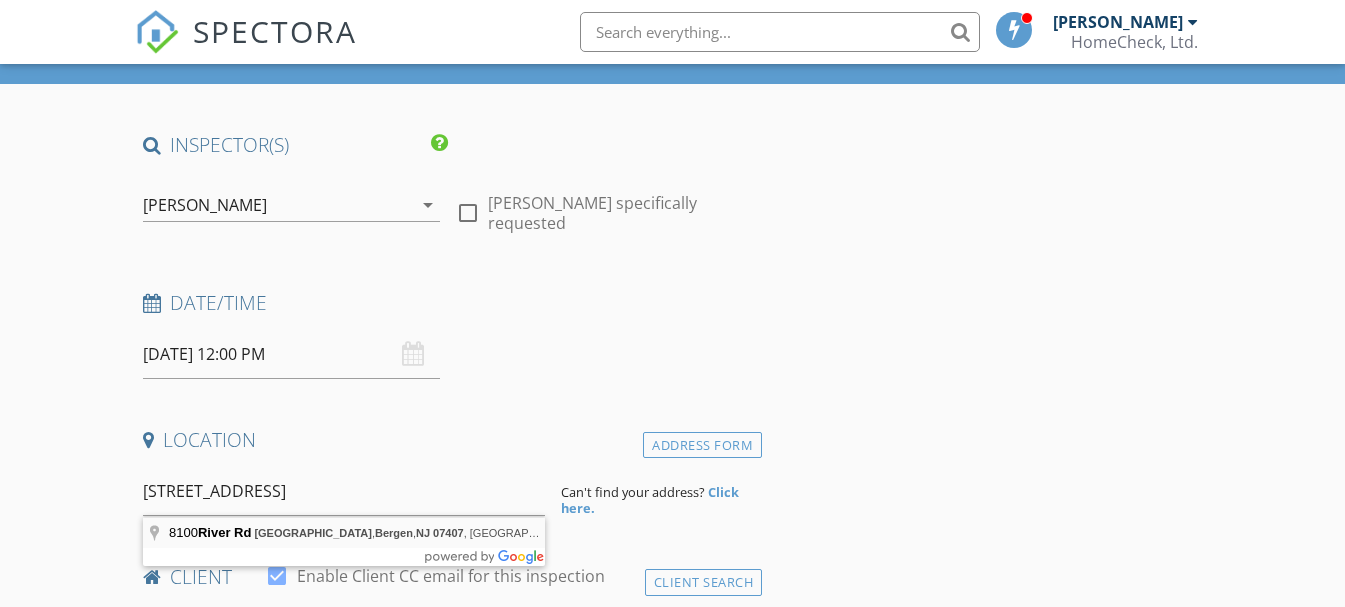 type on "8100 River Rd, Elmwood Park, Bergen, NJ 07407, USA" 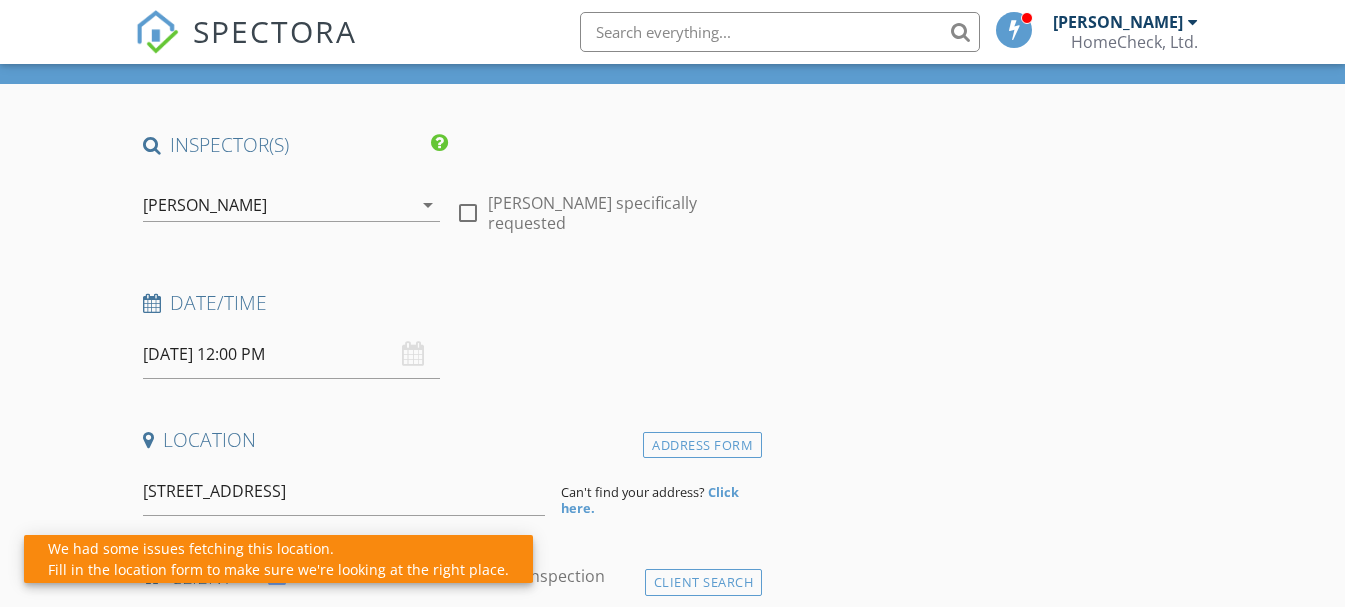 click on "We had some issues fetching this location. Fill in the location form to make sure we're looking at the right place." at bounding box center (278, 559) 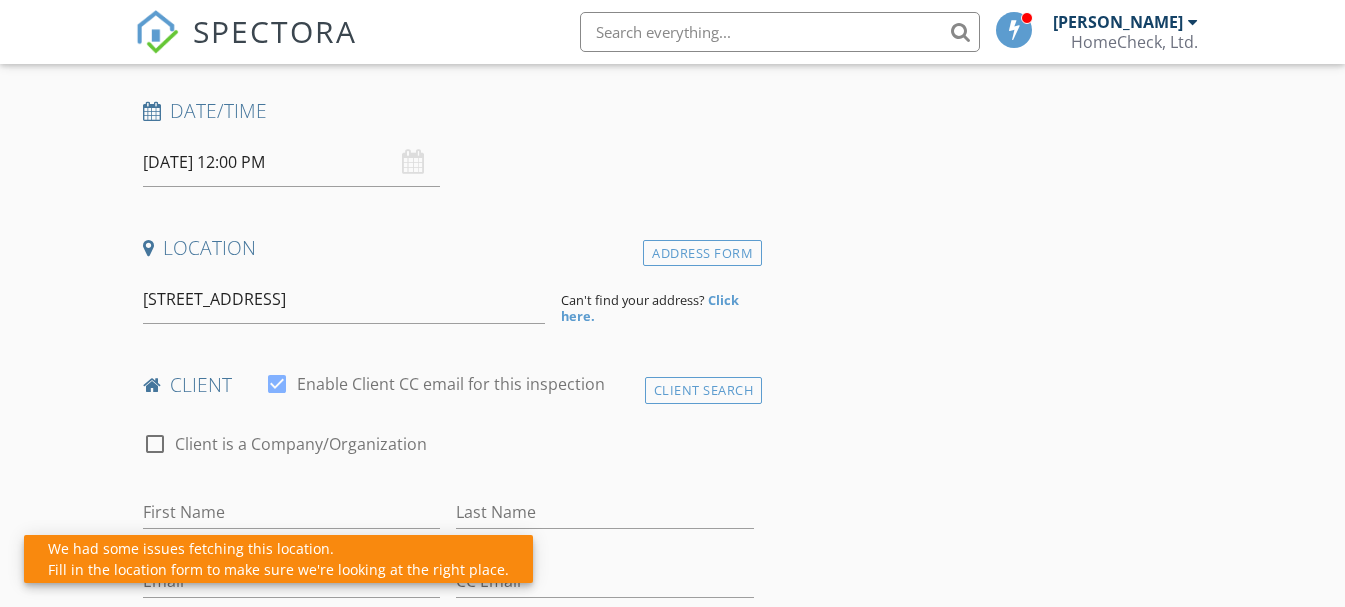 scroll, scrollTop: 300, scrollLeft: 0, axis: vertical 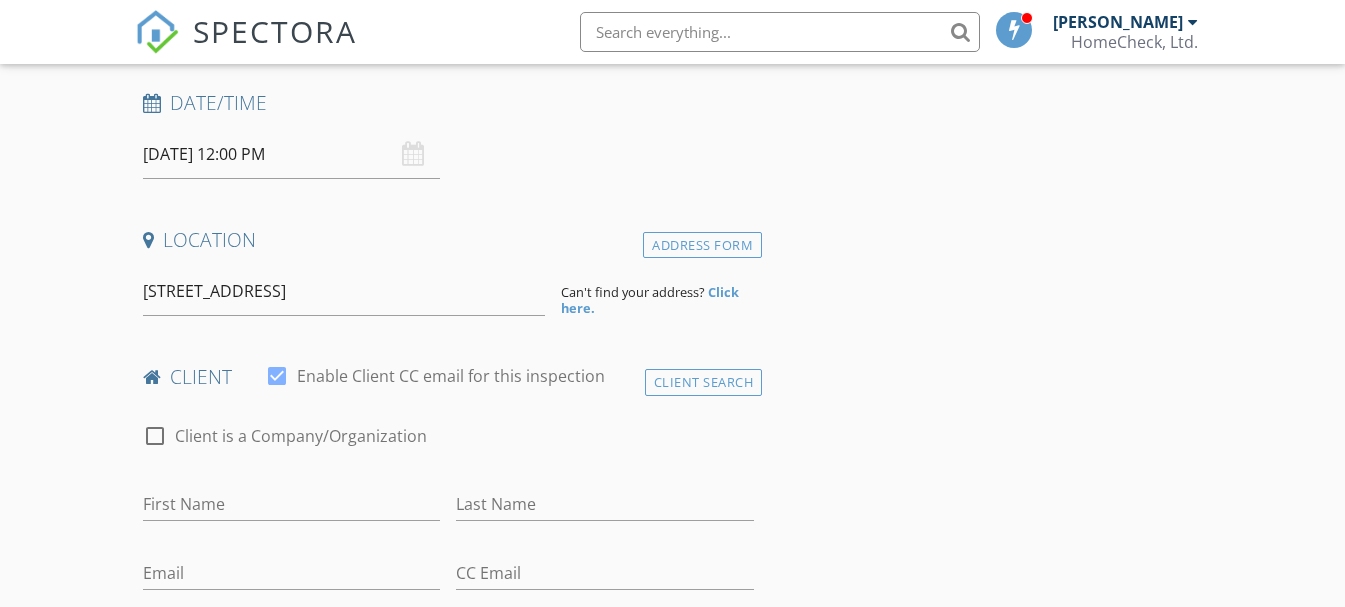 click on "INSPECTOR(S)
check_box   Jack Donlon   PRIMARY   Jack Donlon arrow_drop_down   check_box_outline_blank Jack Donlon specifically requested
Date/Time
07/15/2025 12:00 PM
Location
Address Form   8100 River Rd, Elmwood Park, Bergen, NJ 07407, USA     Can't find your address?   Click here.
client
check_box Enable Client CC email for this inspection   Client Search     check_box_outline_blank Client is a Company/Organization     First Name   Last Name   Email   CC Email   Phone           Notes   Private Notes
ADD ADDITIONAL client
SERVICES
arrow_drop_down     Select Discount Code arrow_drop_down    Charges       TOTAL   $0.00    Duration    No services with durations selected      Templates    No templates selected    Agreements    No agreements selected           TOTAL:   $0.00" at bounding box center (673, 1445) 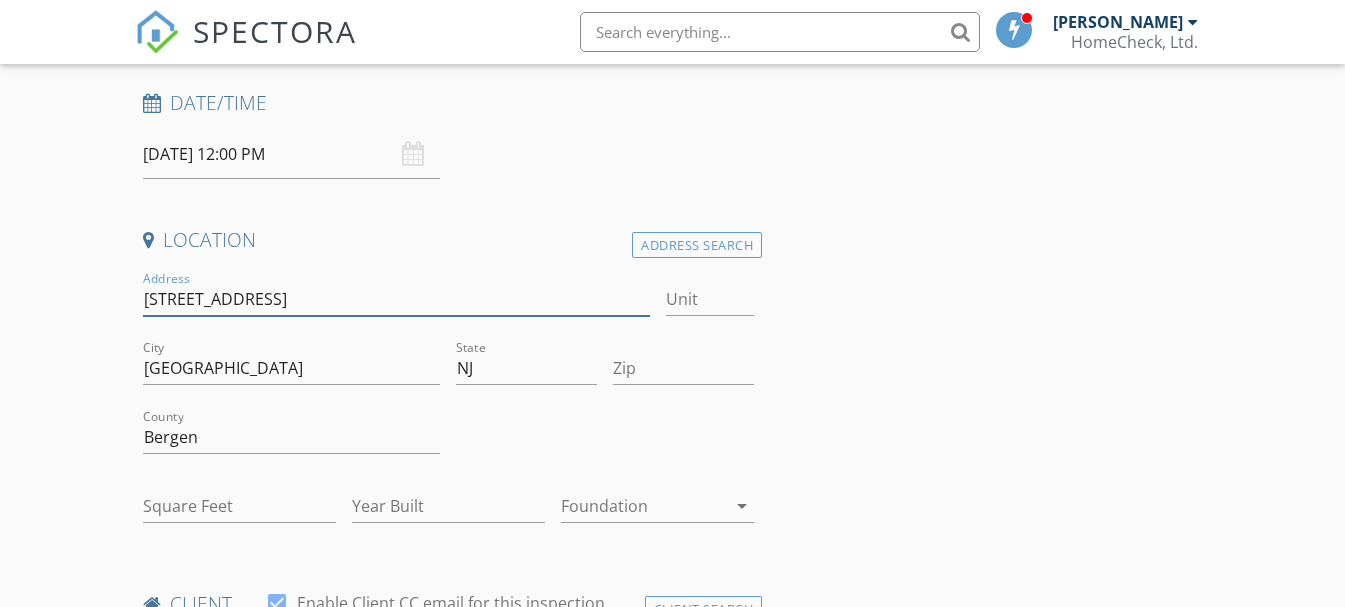 drag, startPoint x: 360, startPoint y: 299, endPoint x: 544, endPoint y: 299, distance: 184 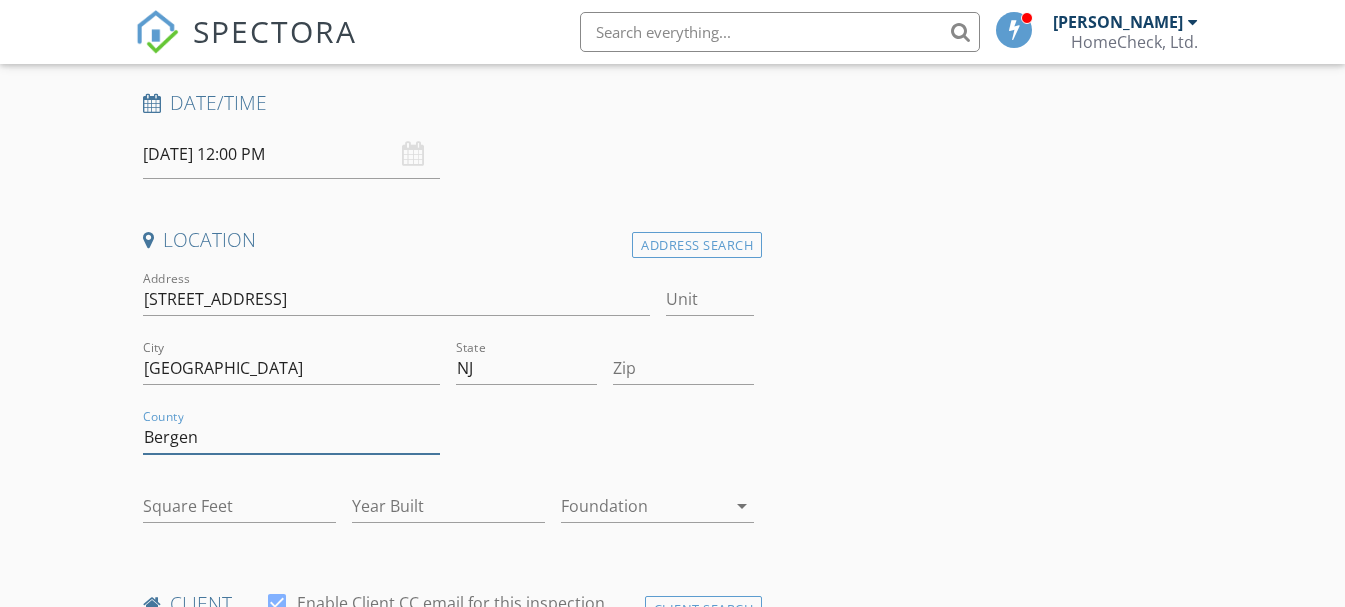 drag, startPoint x: 211, startPoint y: 443, endPoint x: 98, endPoint y: 443, distance: 113 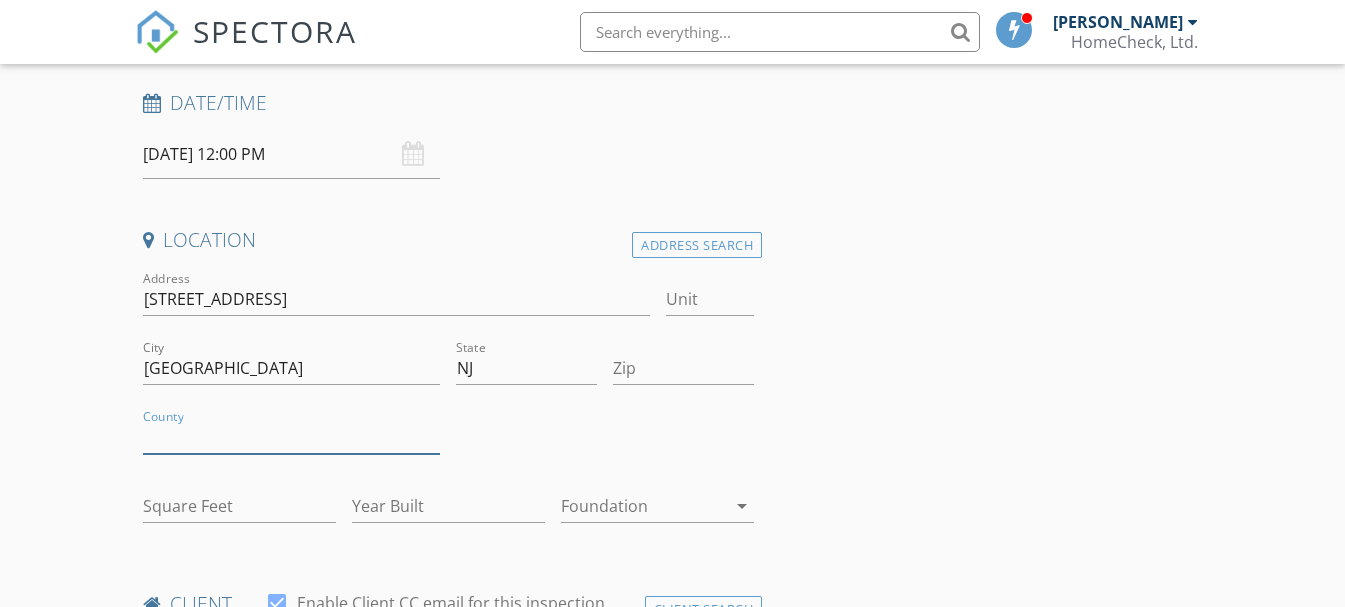 type 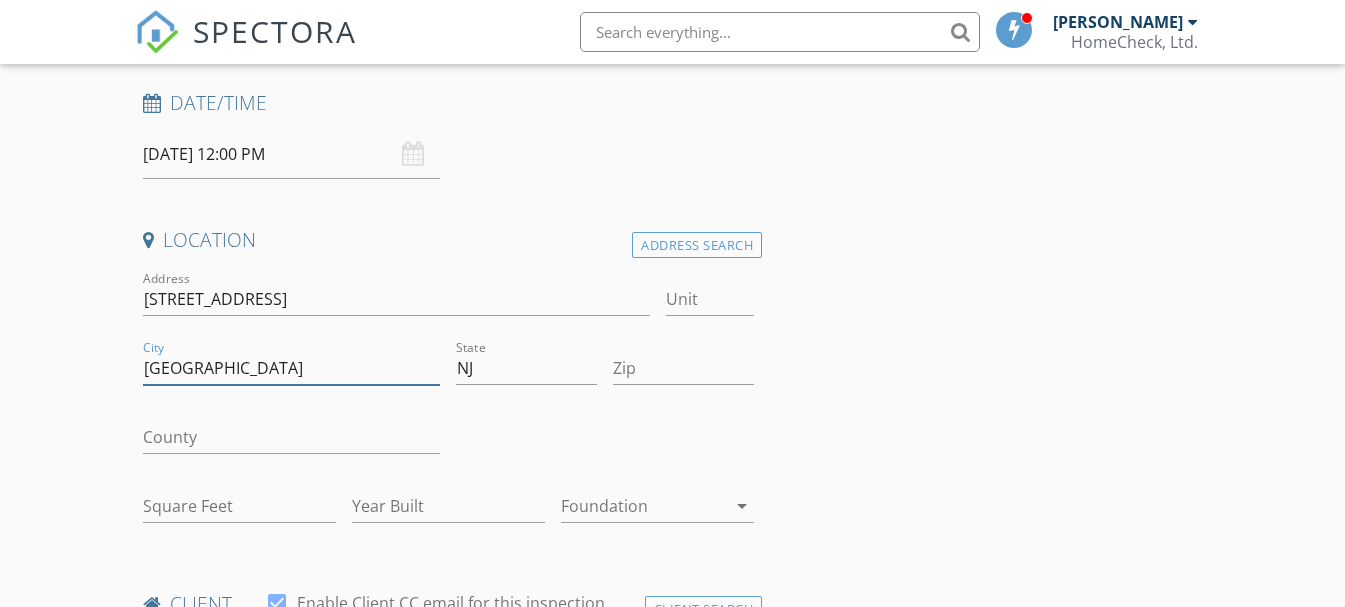 drag, startPoint x: 279, startPoint y: 358, endPoint x: 0, endPoint y: 375, distance: 279.51746 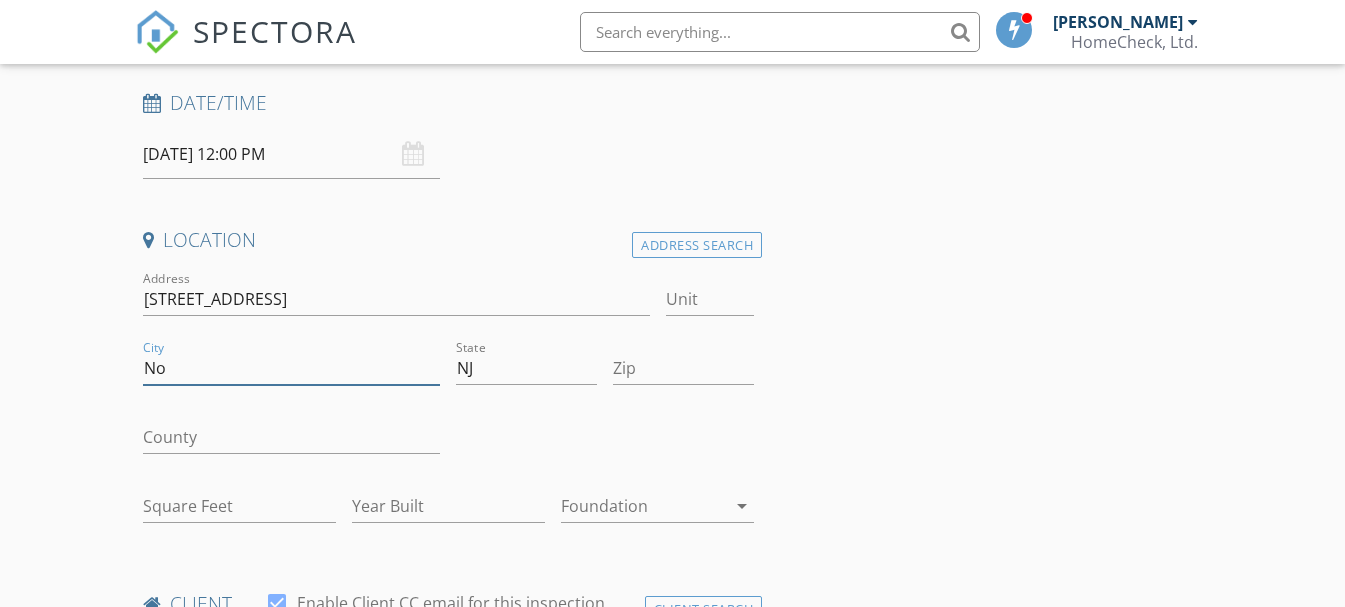 type on "North Bergen" 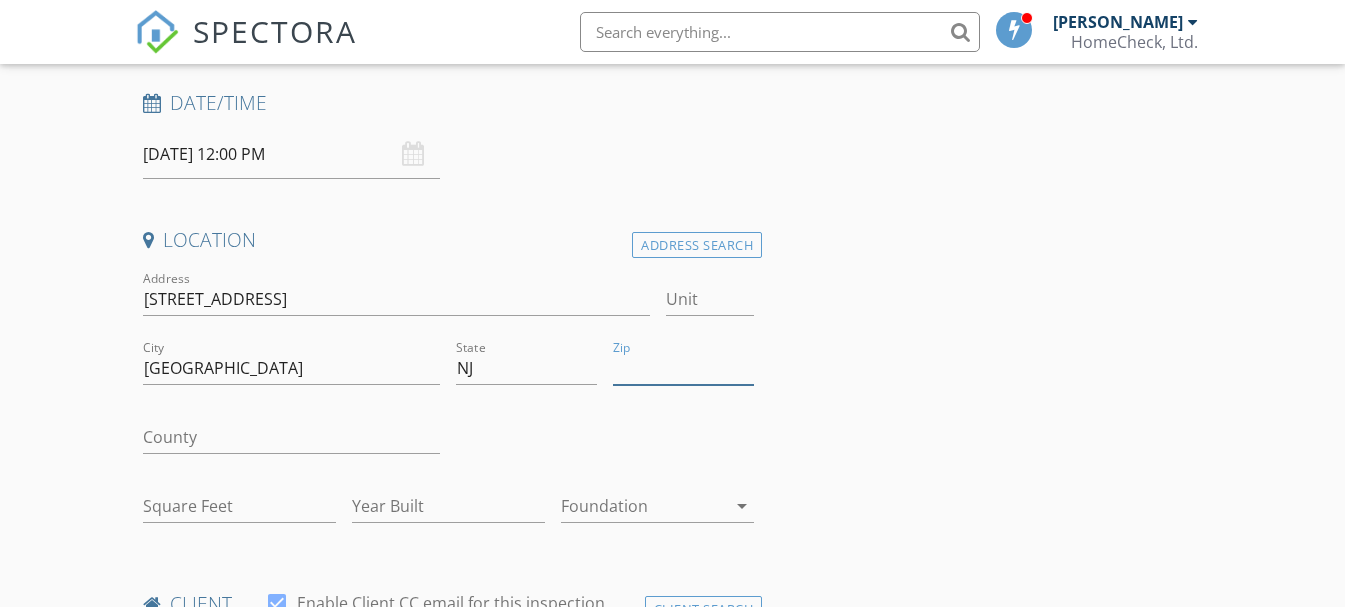 click on "Zip" at bounding box center (683, 368) 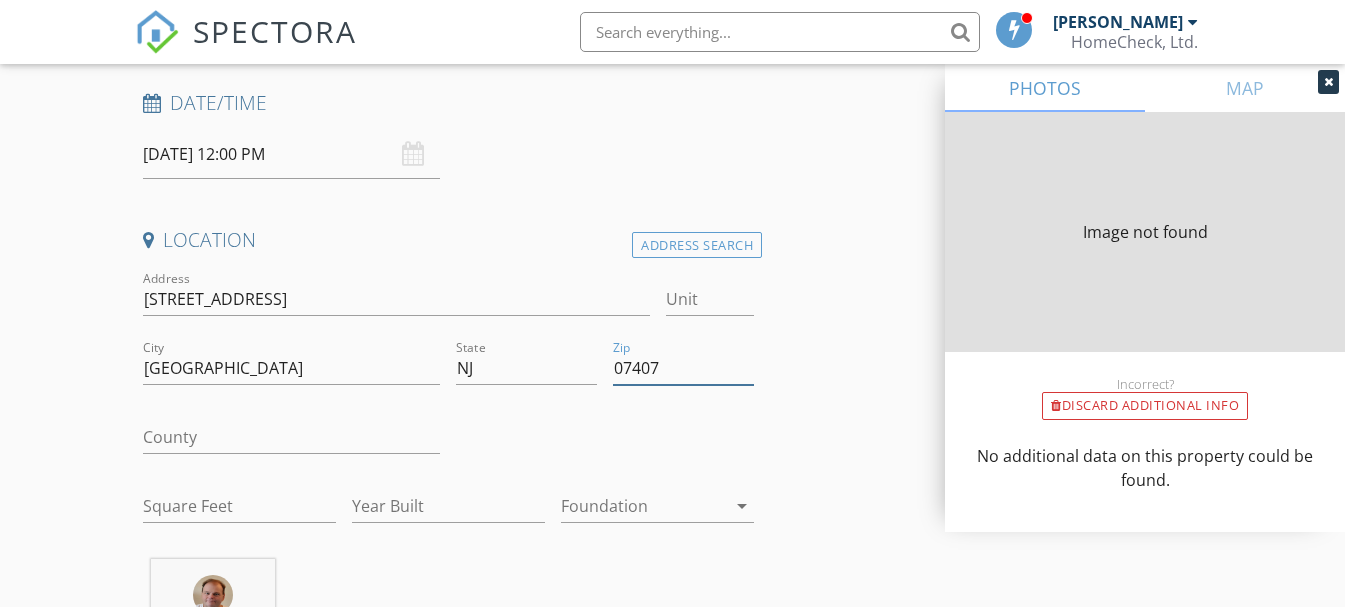 type on "07407" 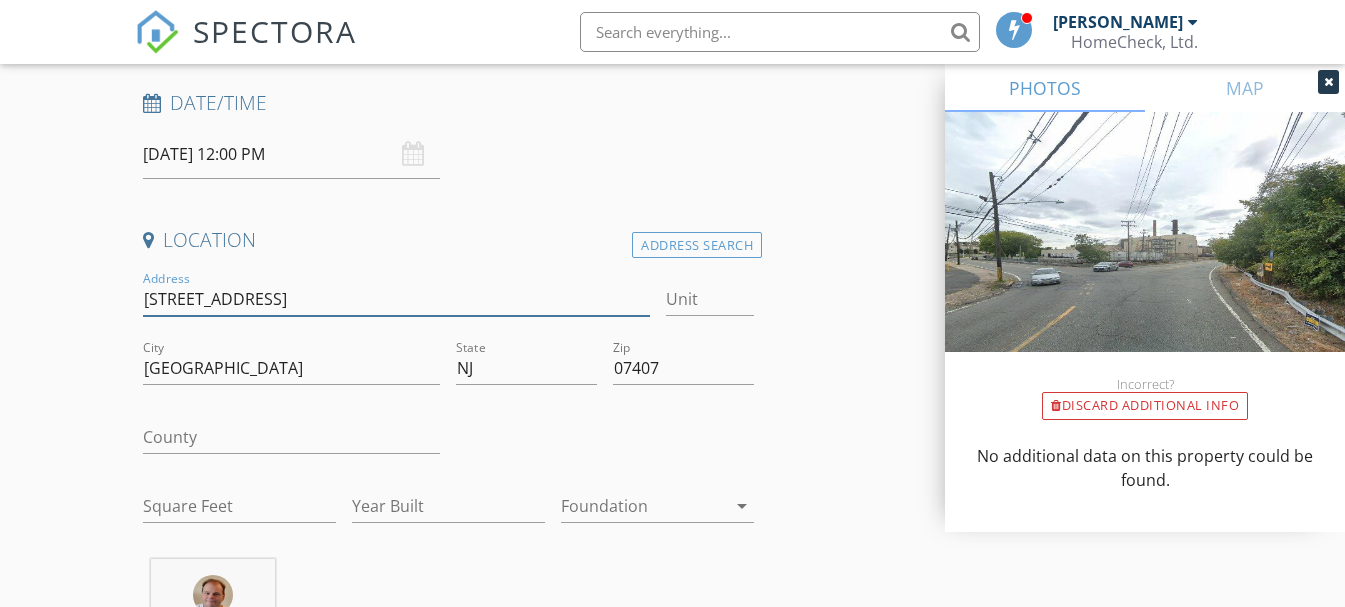 drag, startPoint x: 510, startPoint y: 300, endPoint x: 244, endPoint y: 311, distance: 266.22736 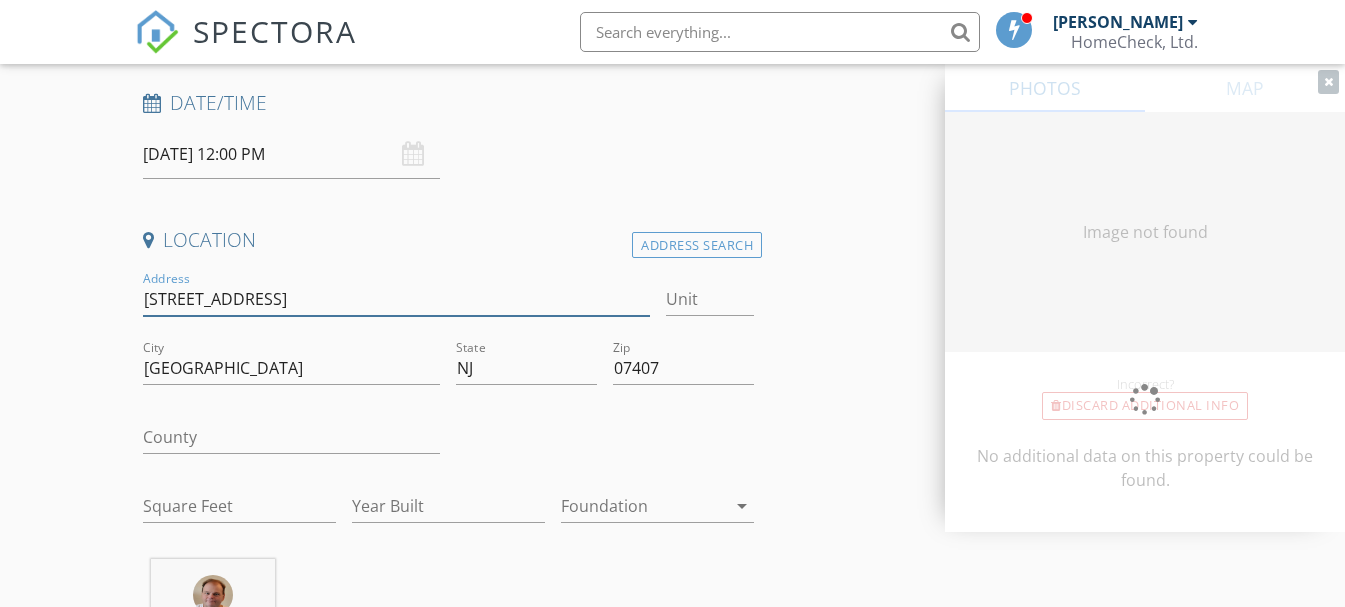 type on "8100 River Rd" 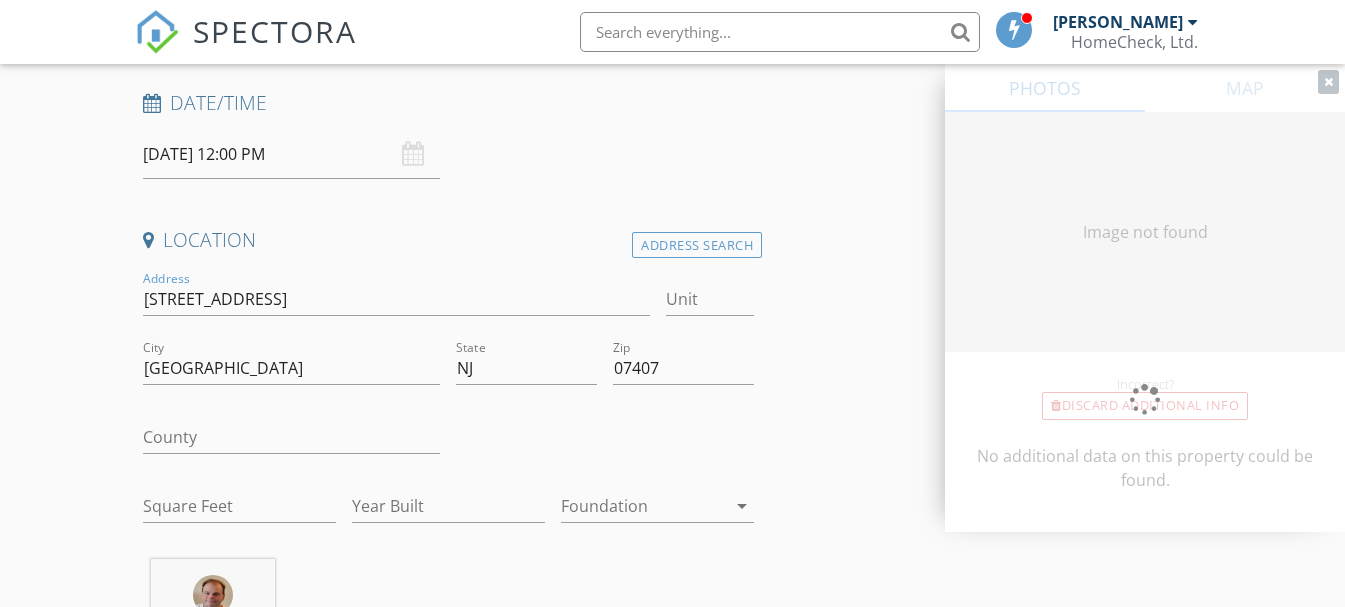 click on "Location" at bounding box center (449, 247) 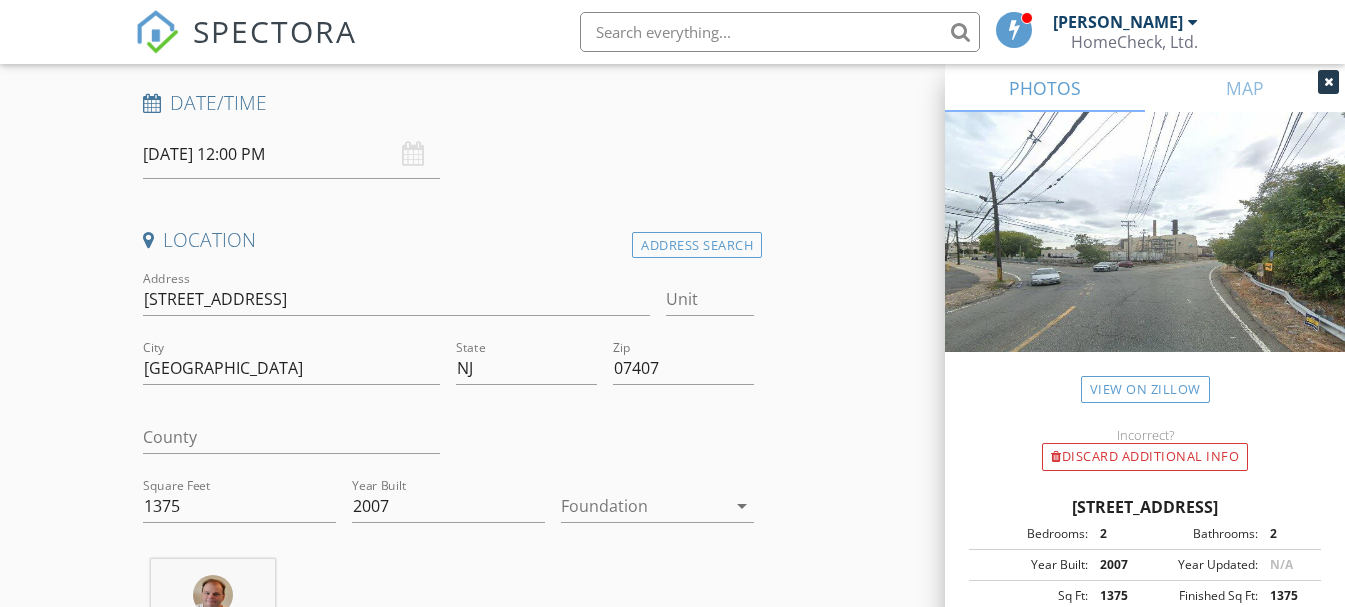 click at bounding box center [605, 439] 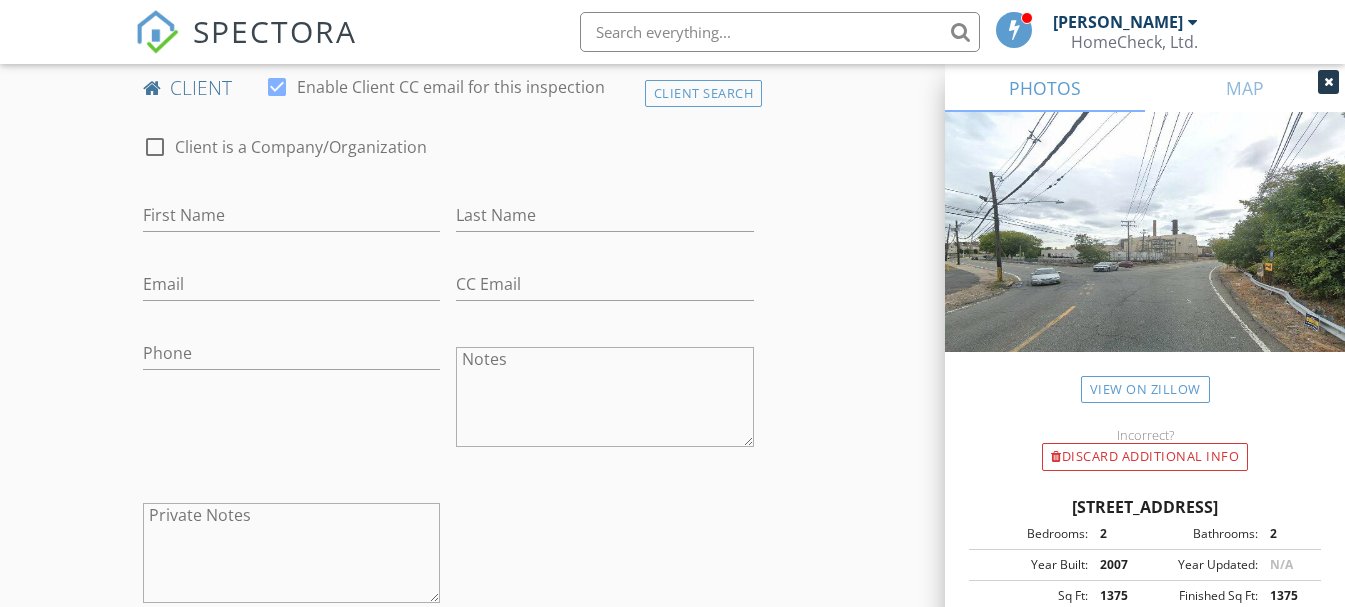 scroll, scrollTop: 1000, scrollLeft: 0, axis: vertical 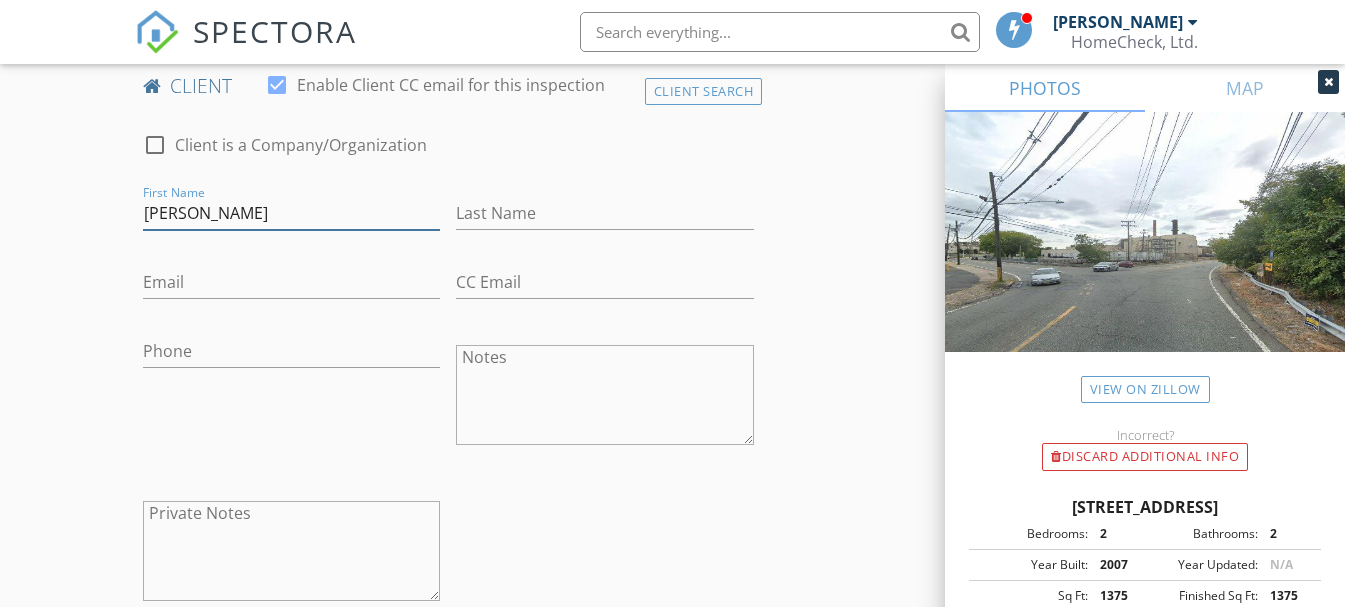 click on "Rupinder Khandpur" at bounding box center (292, 213) 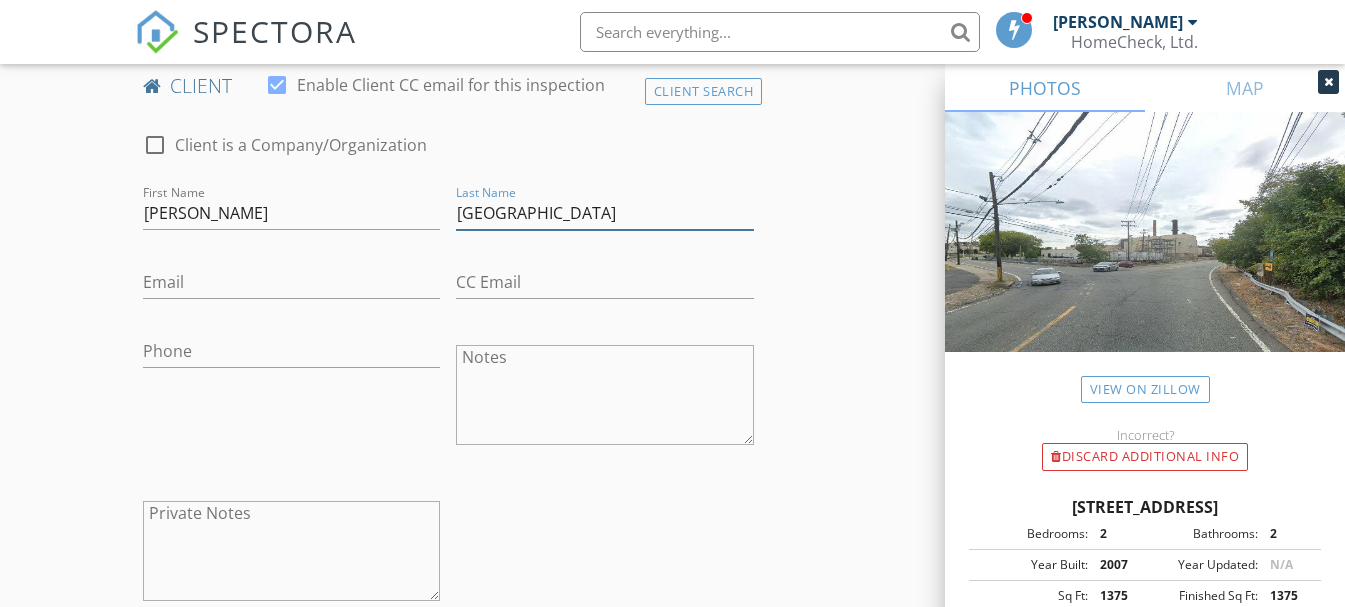 type on "Khandpur" 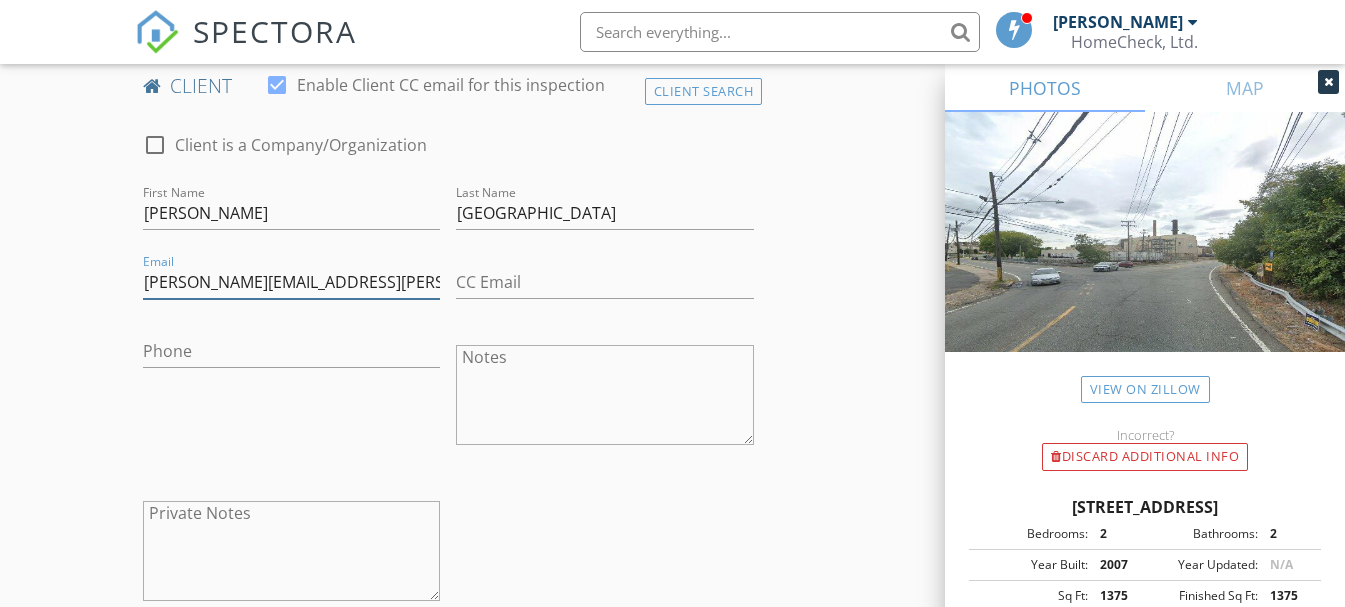 type on "rupen.paul@gmail.com" 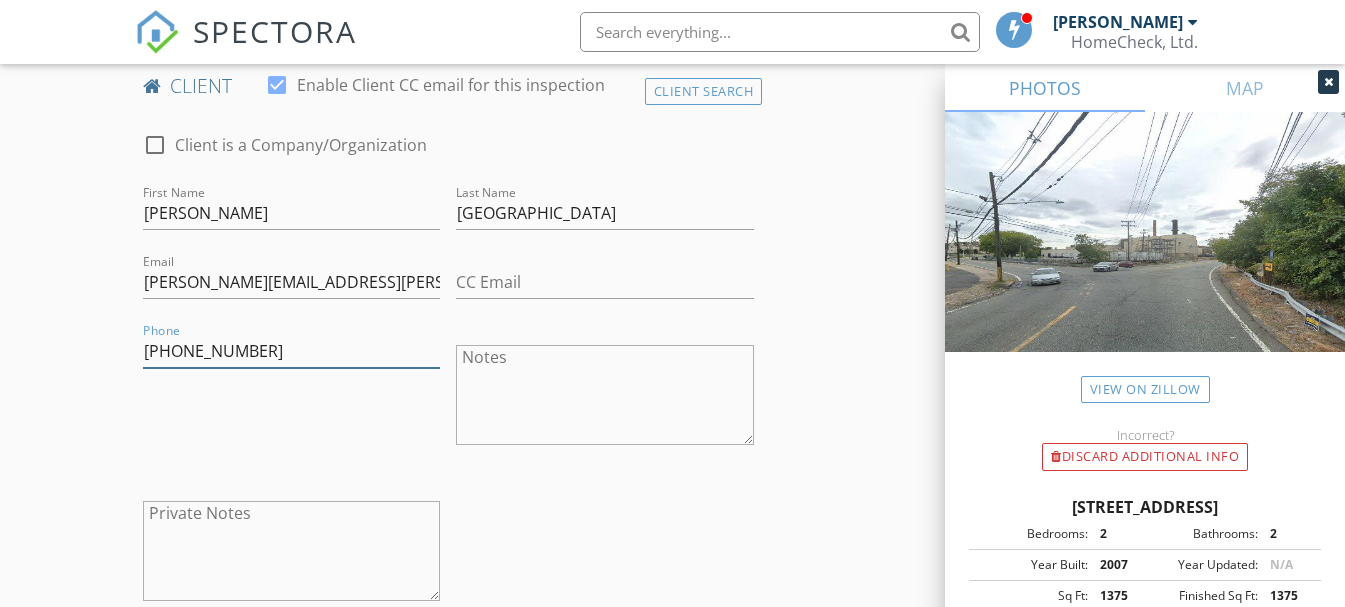 type on "412-708-8562" 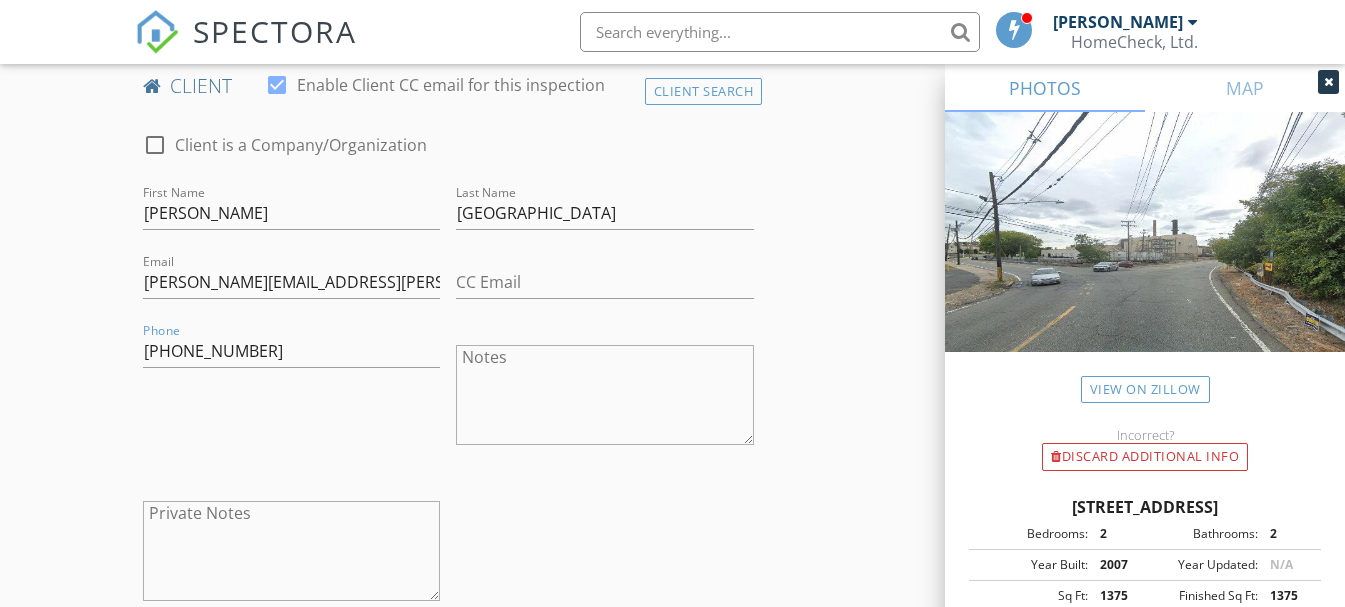 click on "Phone 412-708-8562" at bounding box center (292, 397) 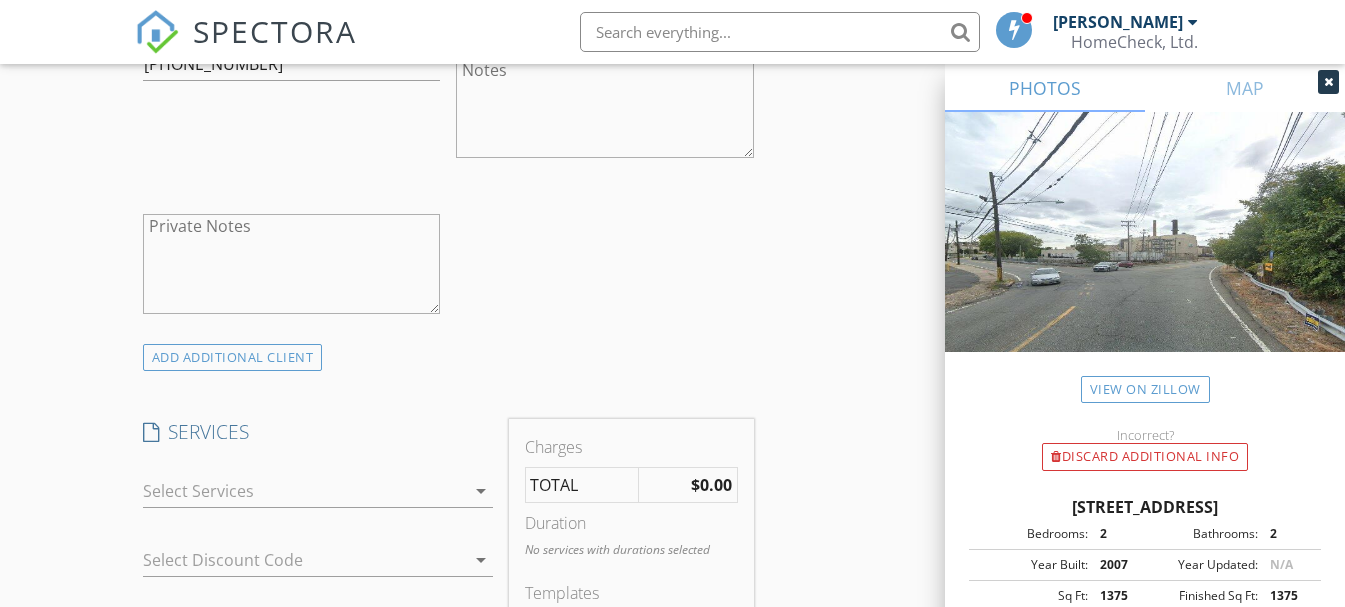 scroll, scrollTop: 1300, scrollLeft: 0, axis: vertical 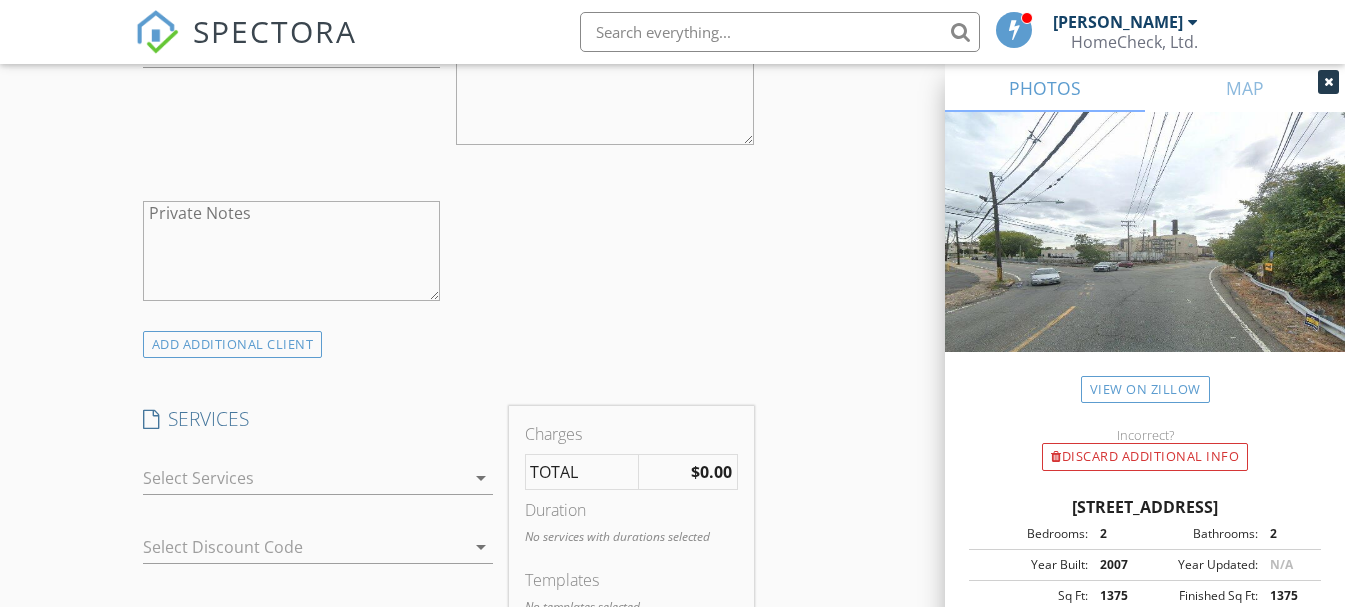 click at bounding box center (304, 478) 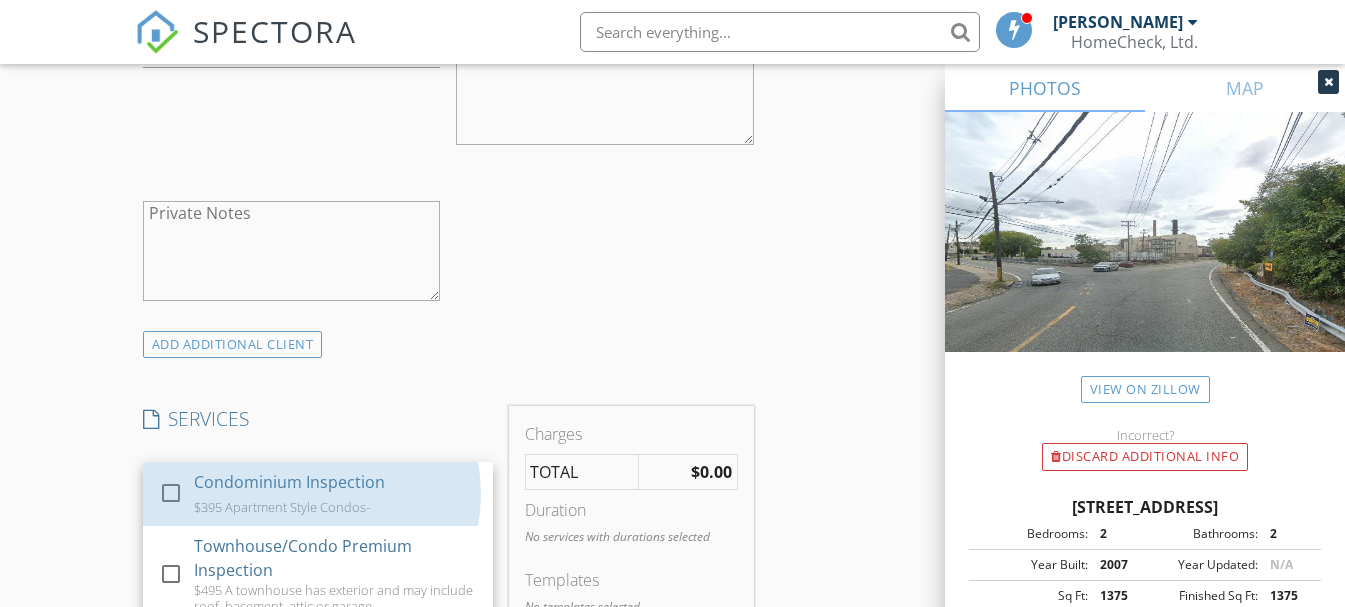 click on "Condominium  Inspection" at bounding box center (288, 482) 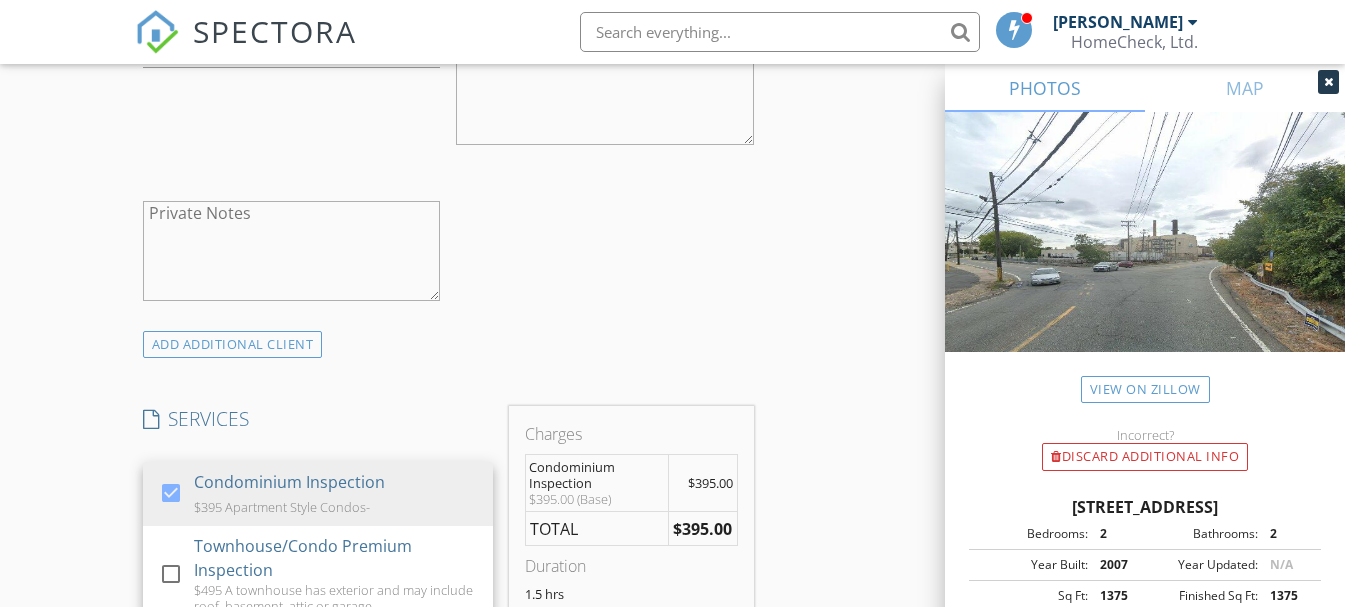 click on "check_box_outline_blank Client is a Company/Organization     First Name Rupinder   Last Name Khandpur   Email rupen.paul@gmail.com   CC Email   Phone 412-708-8562           Notes   Private Notes" at bounding box center [449, 72] 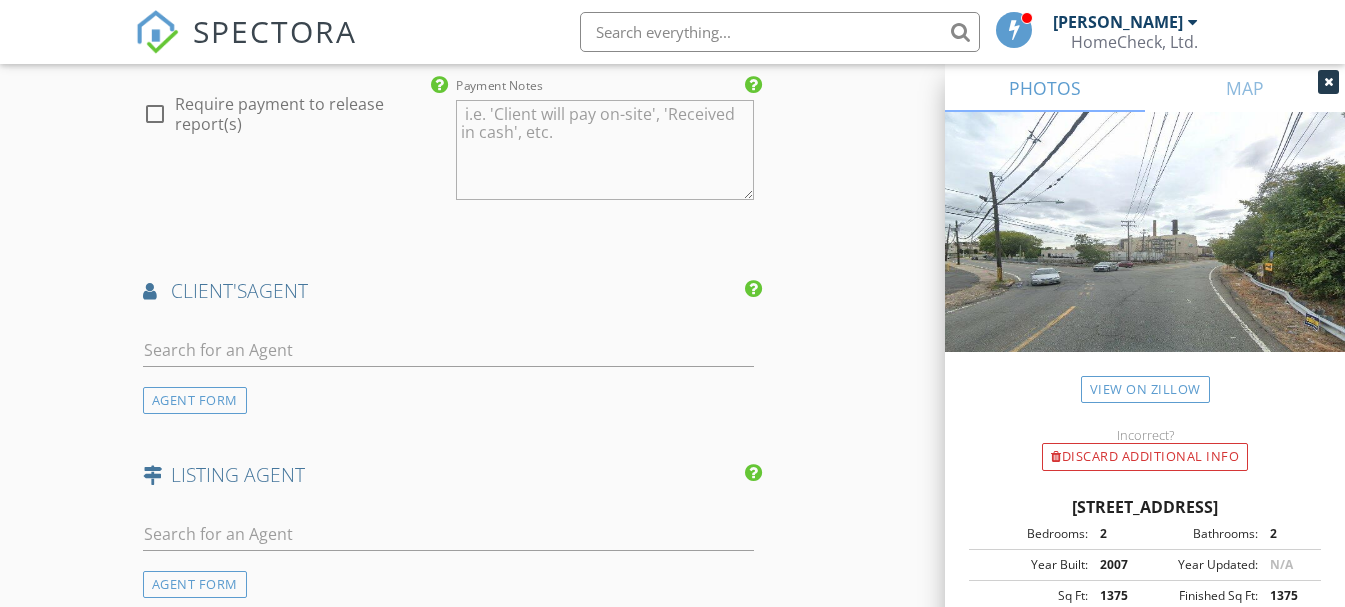 scroll, scrollTop: 2300, scrollLeft: 0, axis: vertical 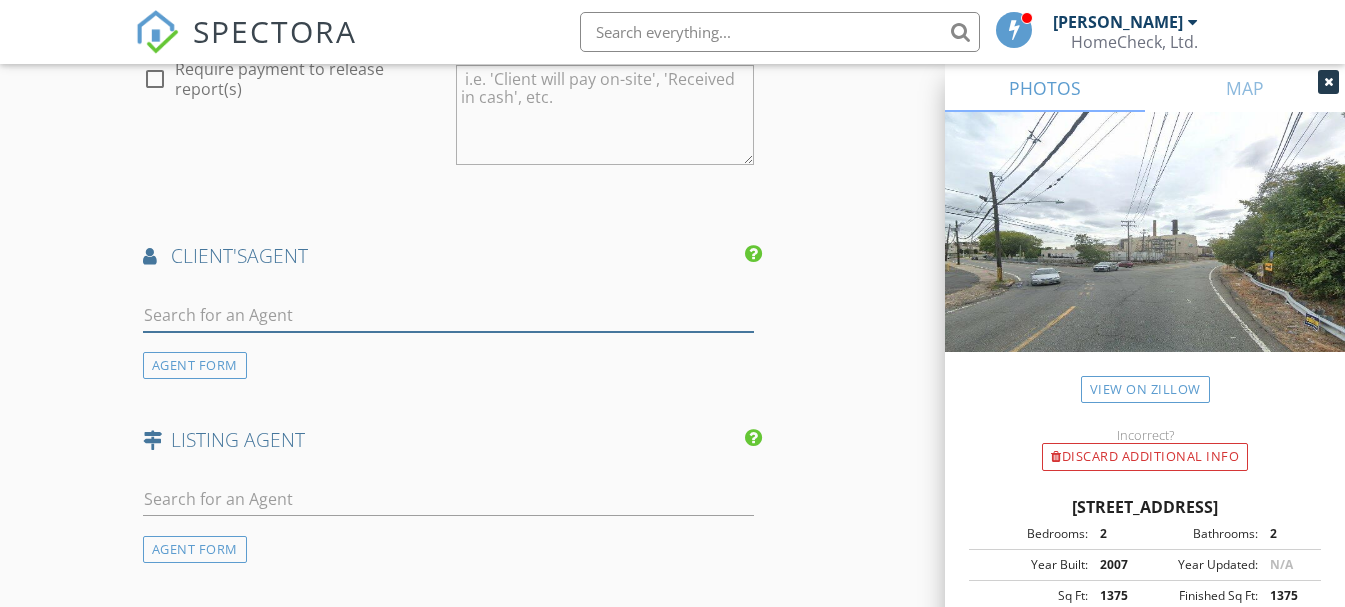 click at bounding box center (449, 315) 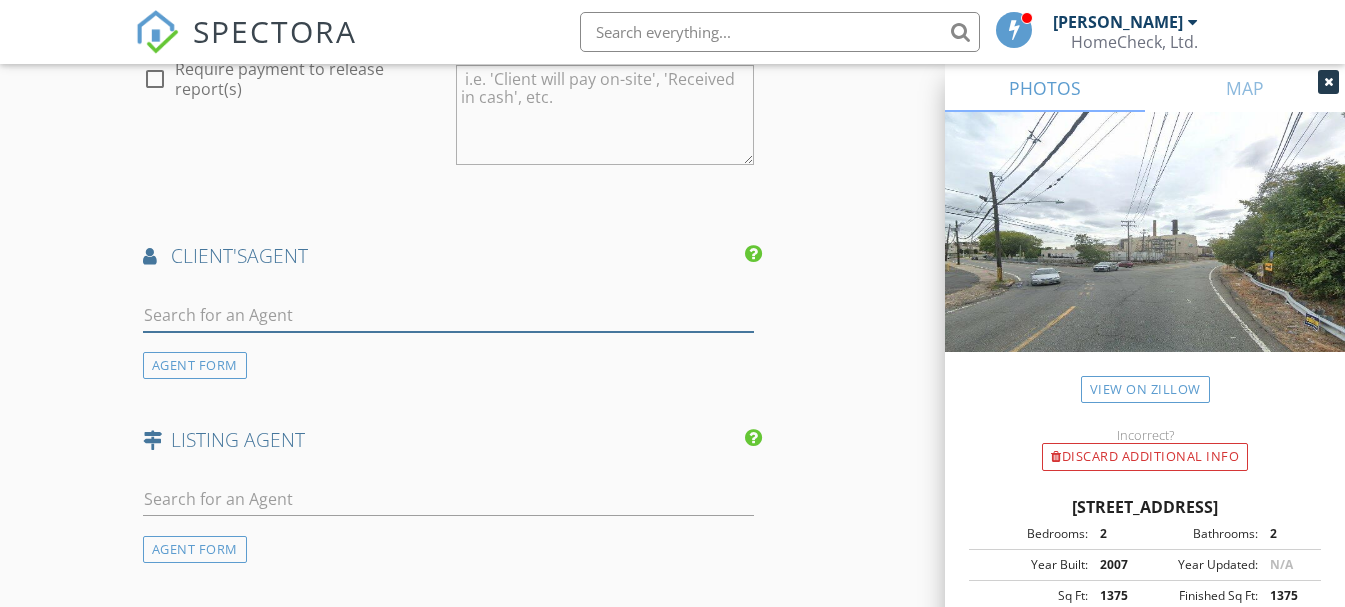 type on "tse" 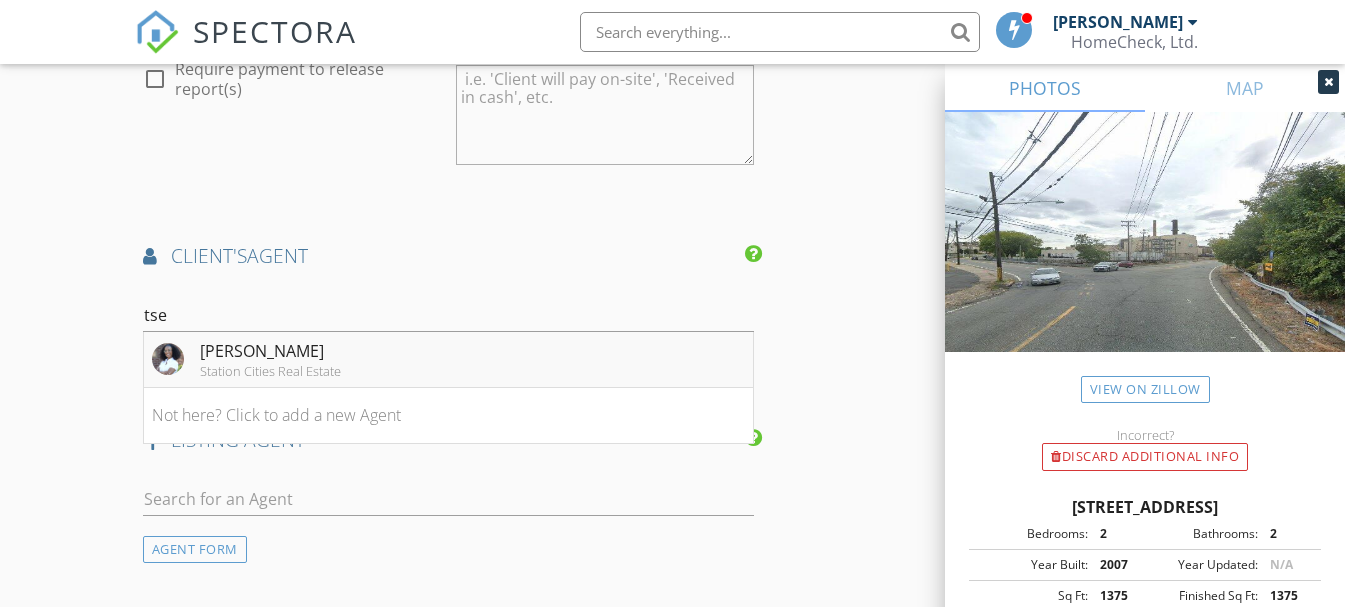 click on "Tselane Williams" at bounding box center [270, 351] 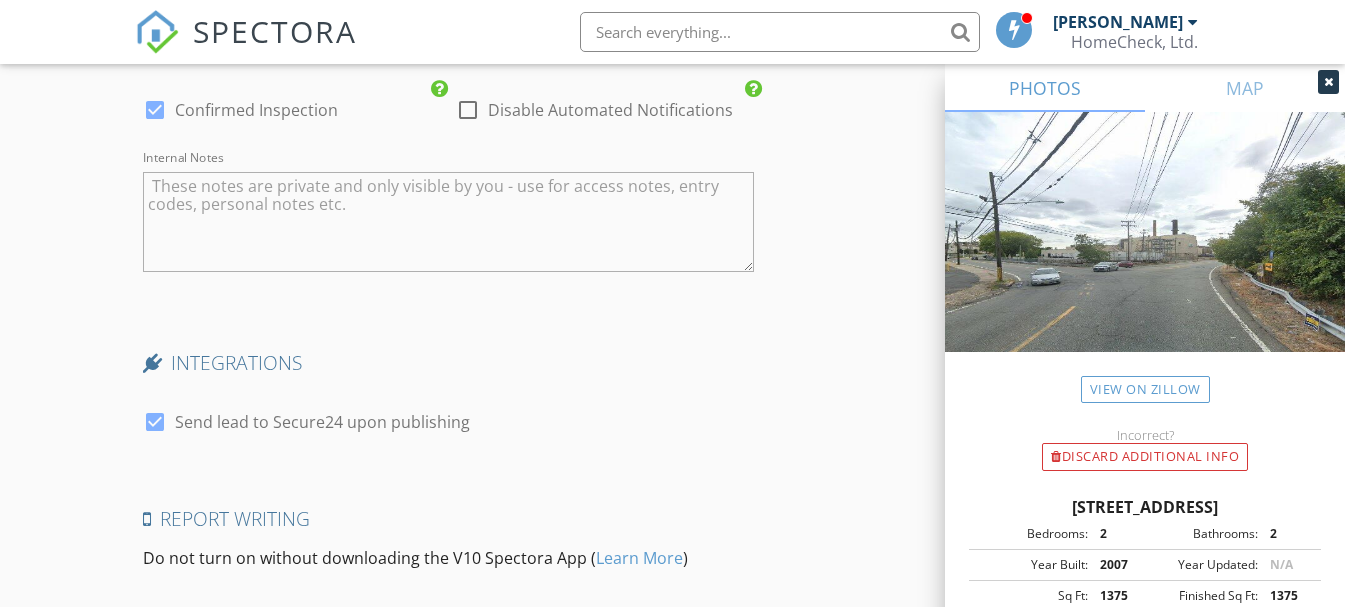 scroll, scrollTop: 3400, scrollLeft: 0, axis: vertical 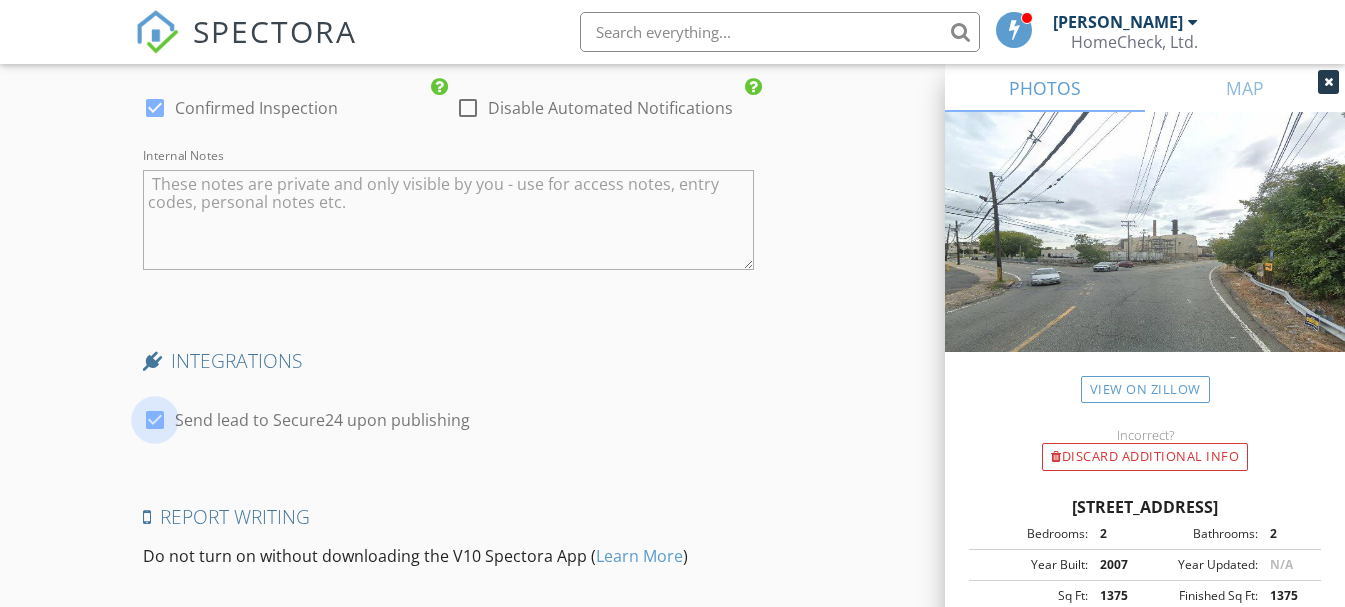 click at bounding box center [155, 420] 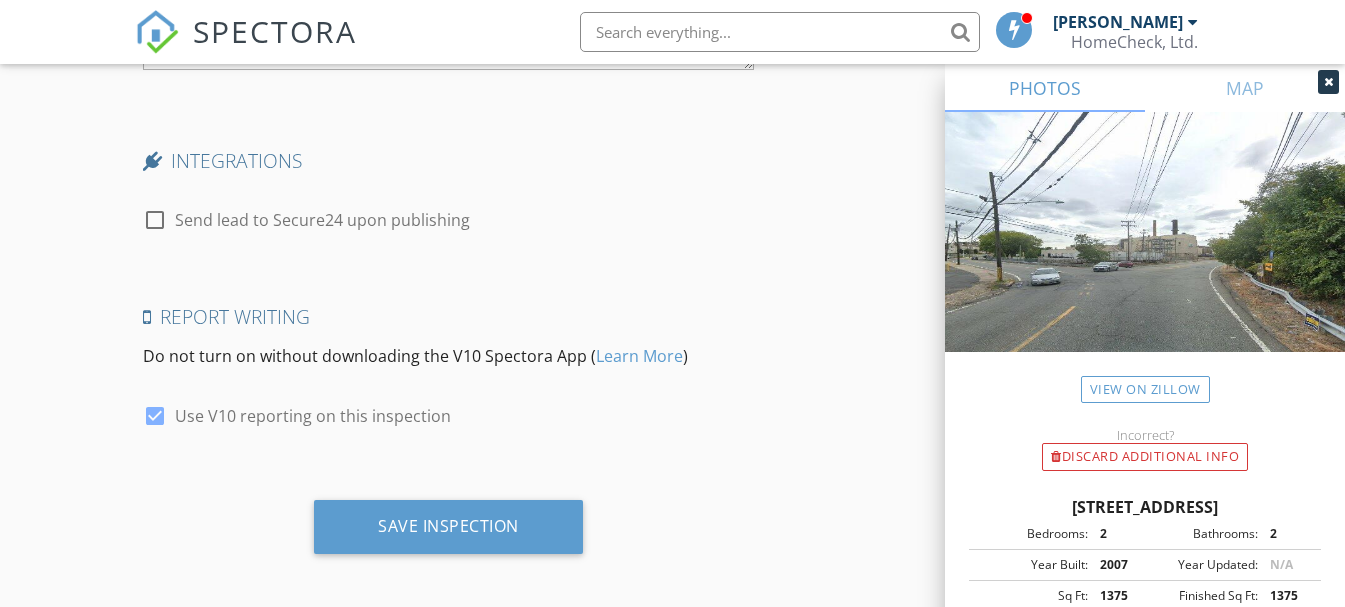 scroll, scrollTop: 3610, scrollLeft: 0, axis: vertical 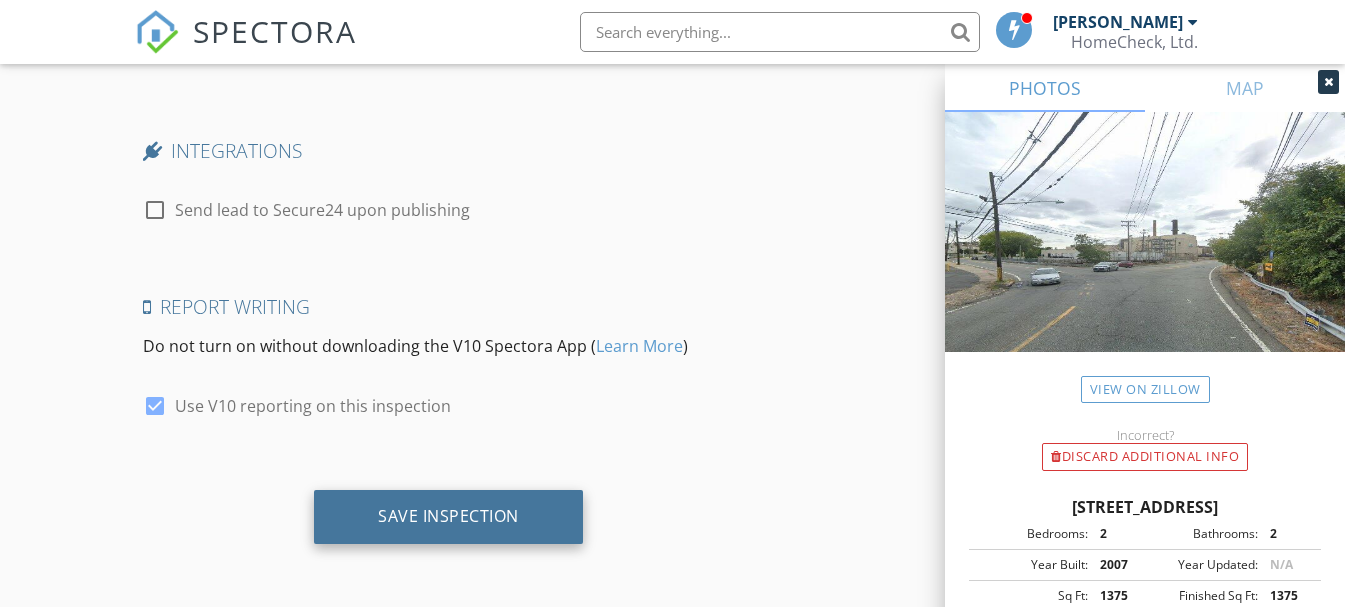click on "Save Inspection" at bounding box center (448, 516) 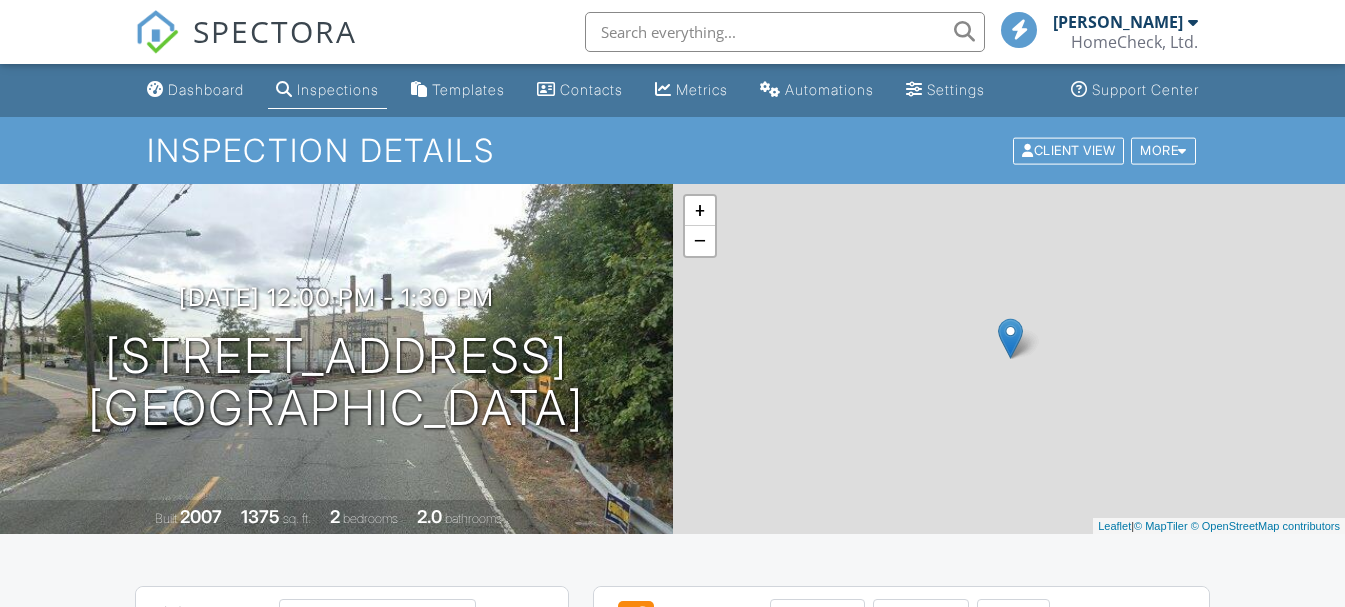 scroll, scrollTop: 0, scrollLeft: 0, axis: both 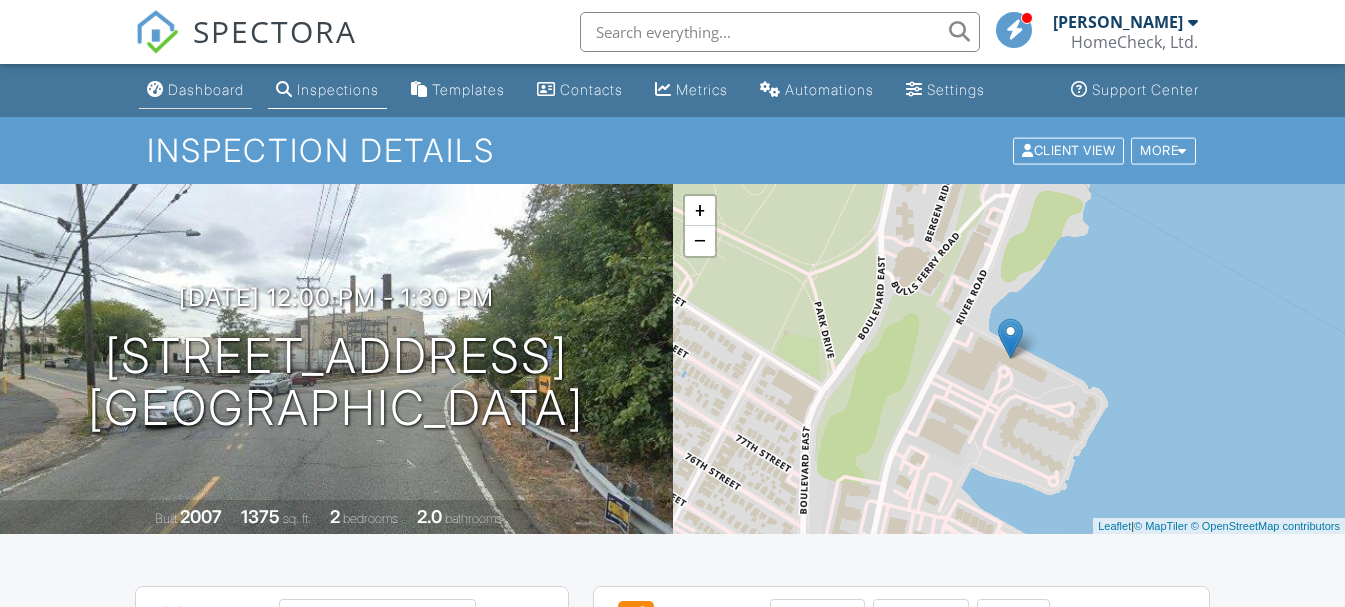 click on "Dashboard" at bounding box center [206, 89] 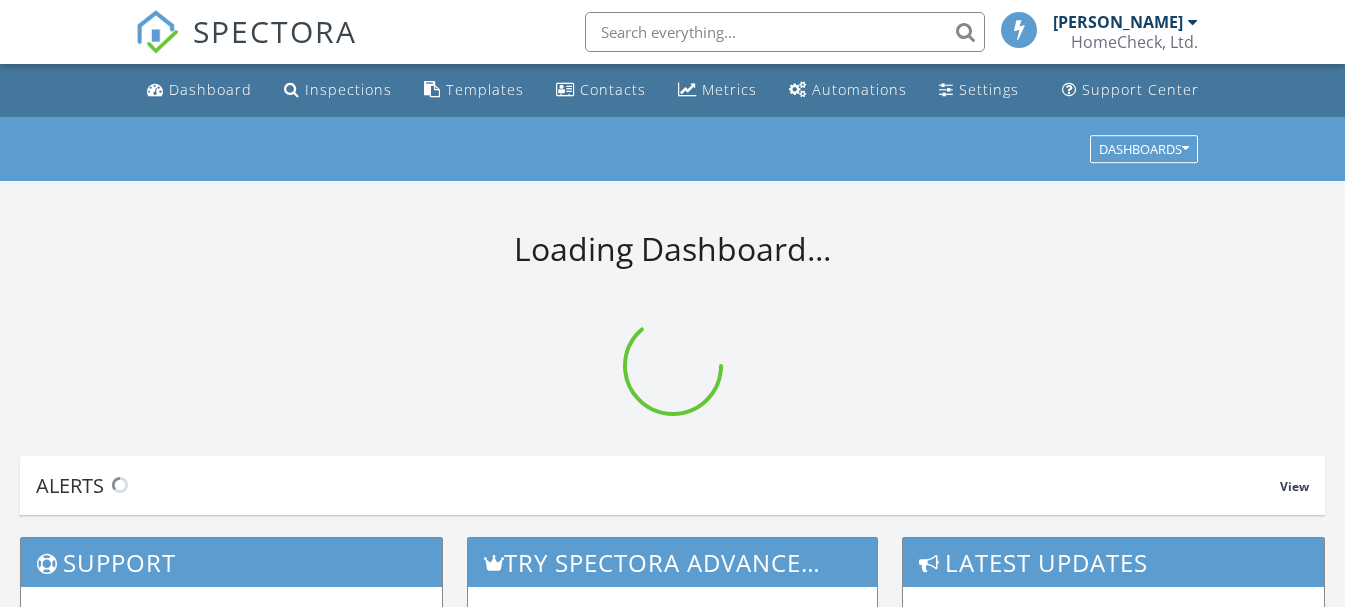 scroll, scrollTop: 0, scrollLeft: 0, axis: both 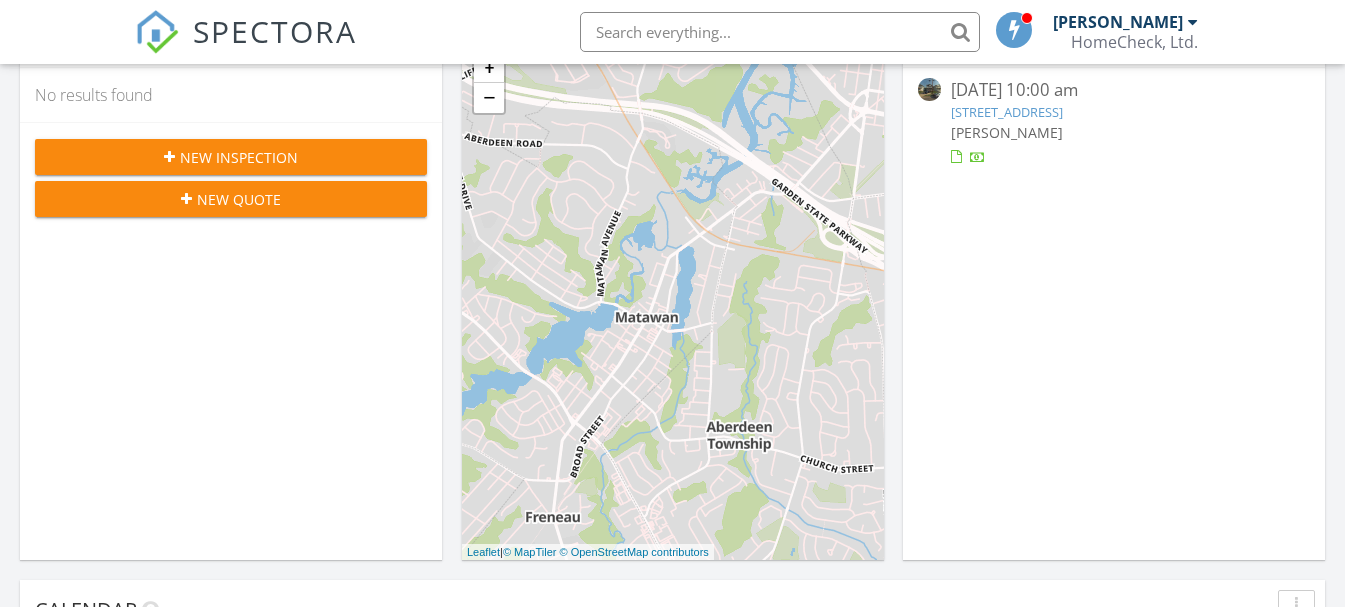 click on "[STREET_ADDRESS]" at bounding box center [1007, 112] 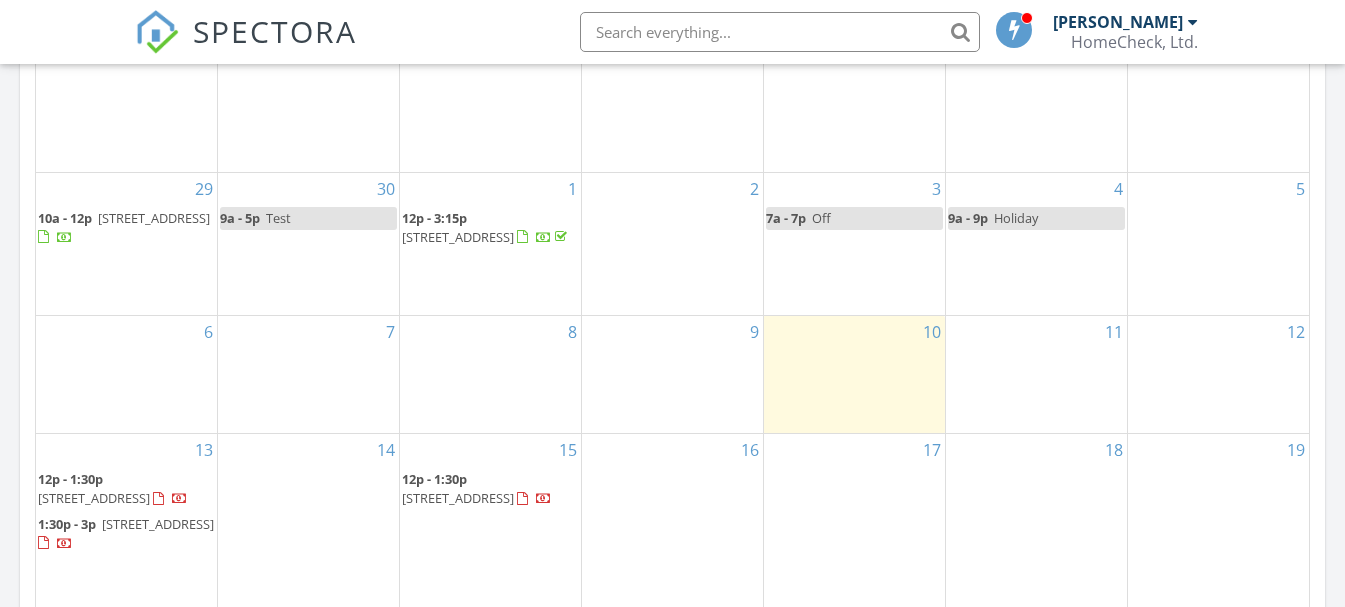 scroll, scrollTop: 1300, scrollLeft: 0, axis: vertical 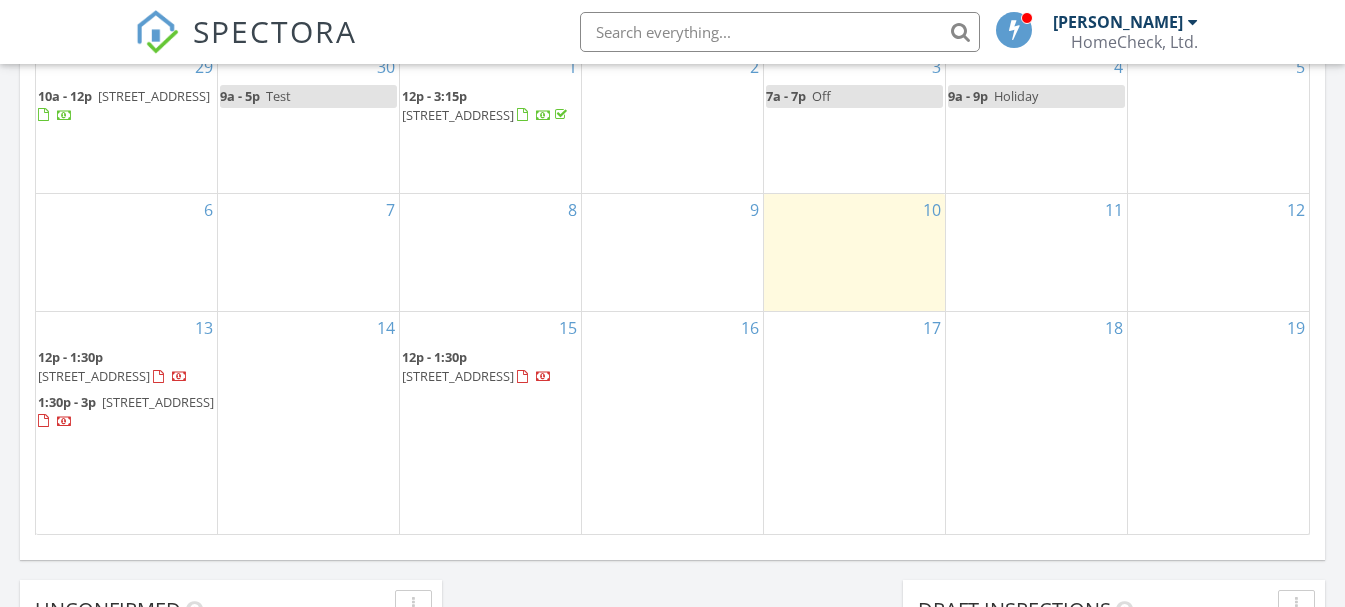click on "16" at bounding box center (672, 422) 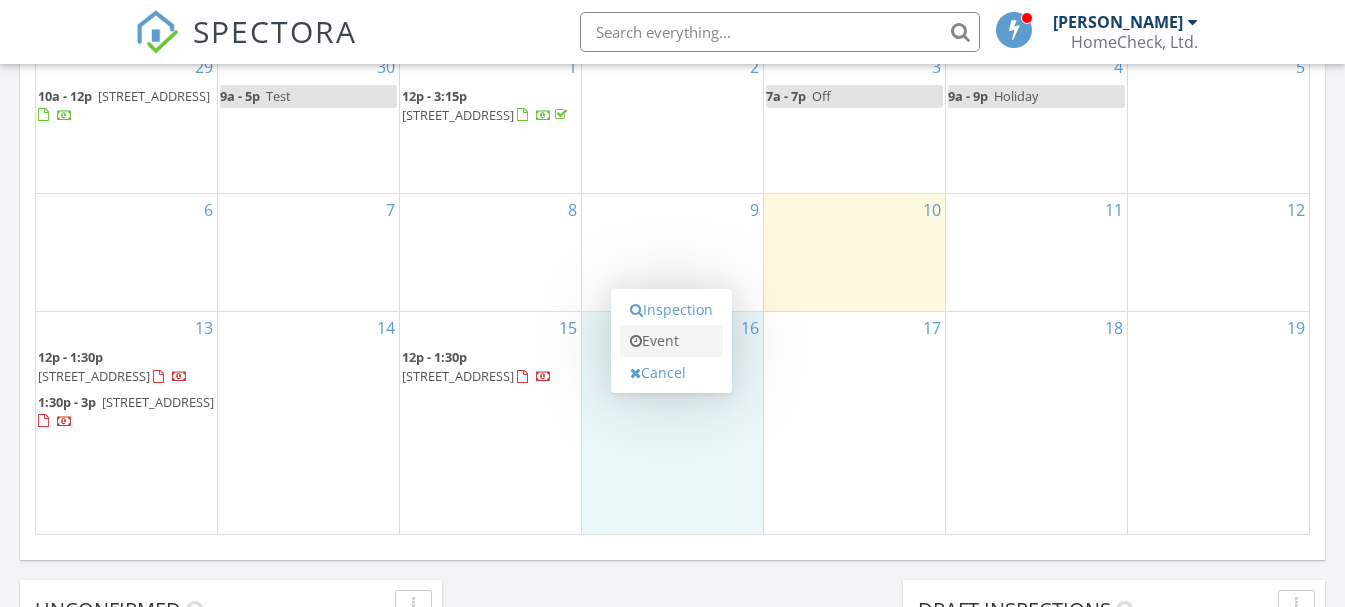 click on "Event" at bounding box center (671, 341) 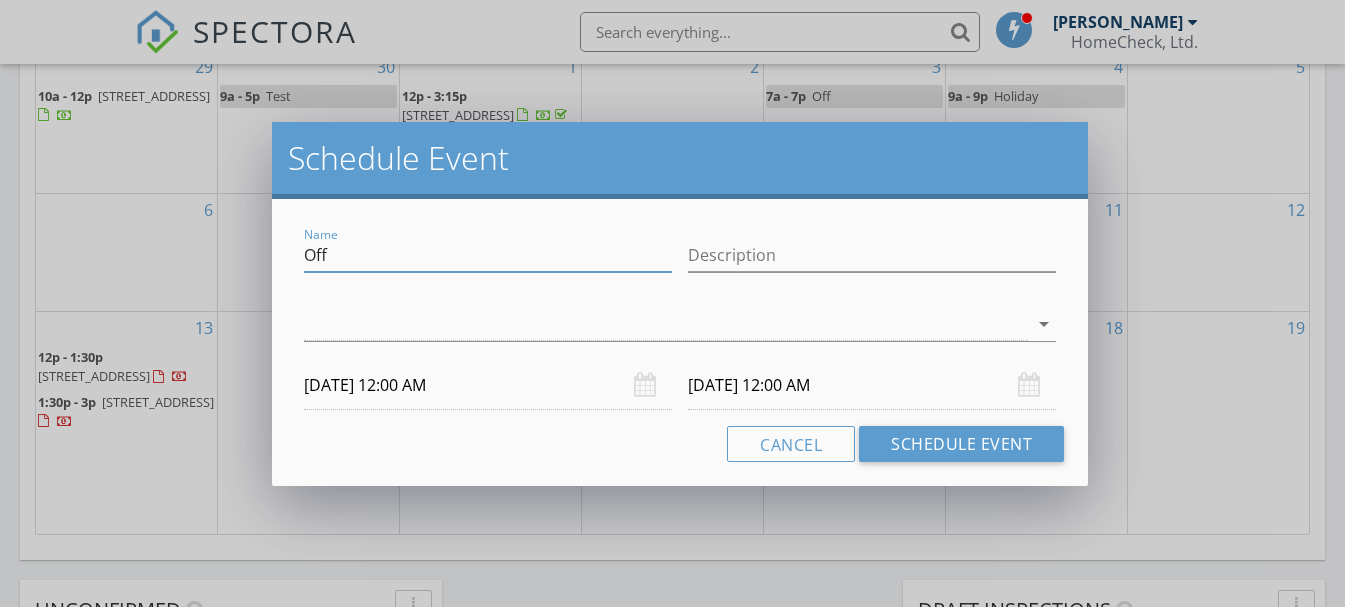 click on "Off" at bounding box center (488, 255) 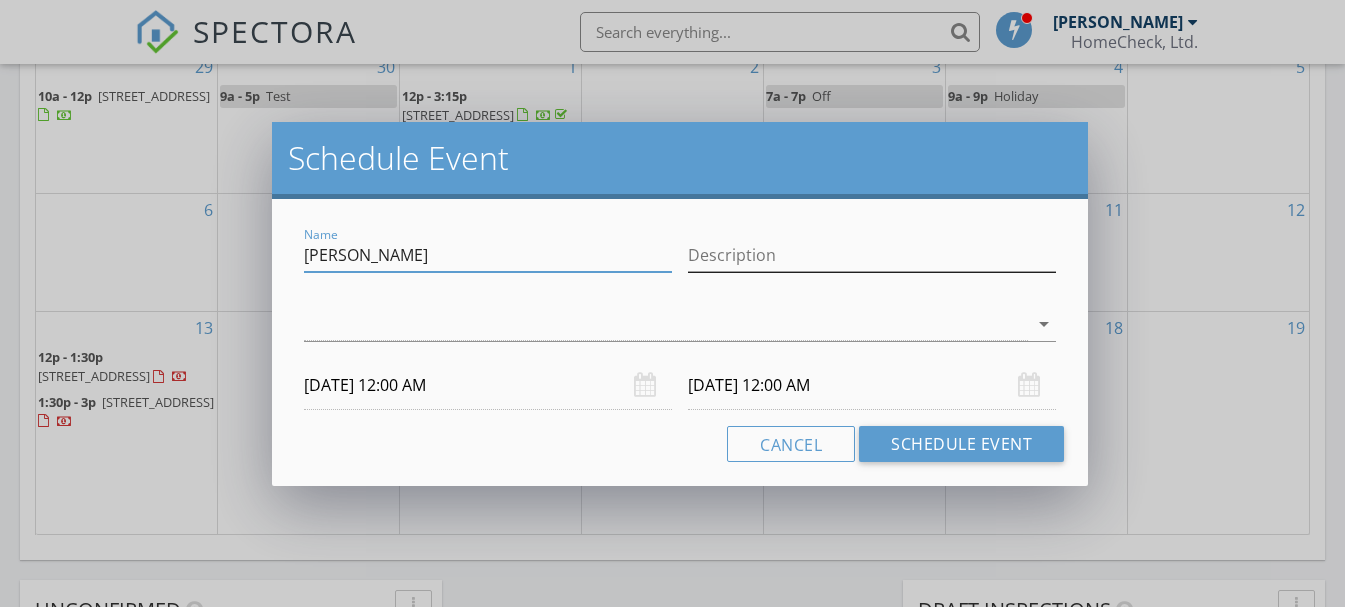 type on "DR Weiss" 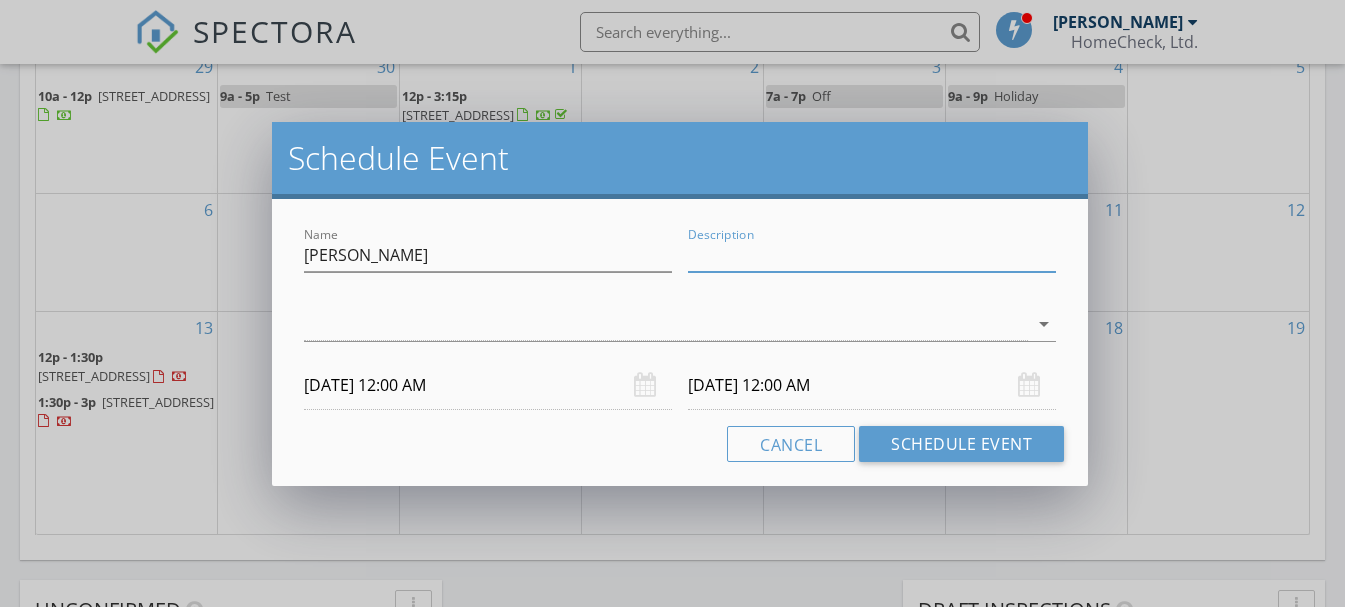 click on "Description" at bounding box center (872, 255) 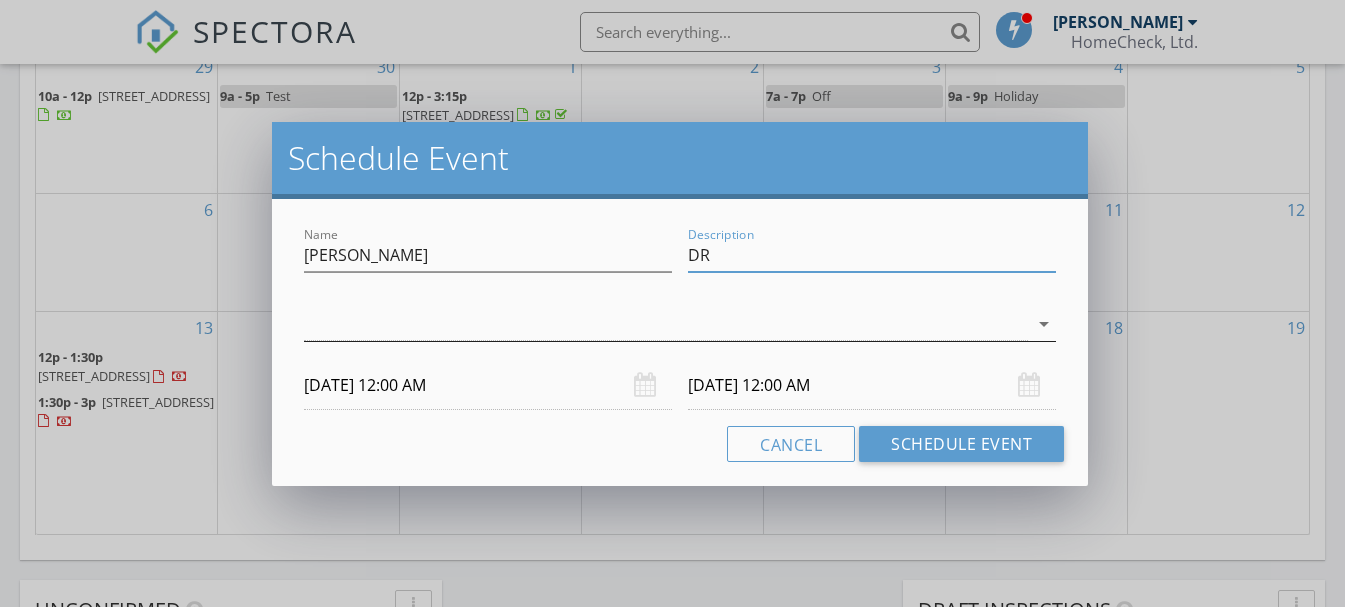 type on "DR" 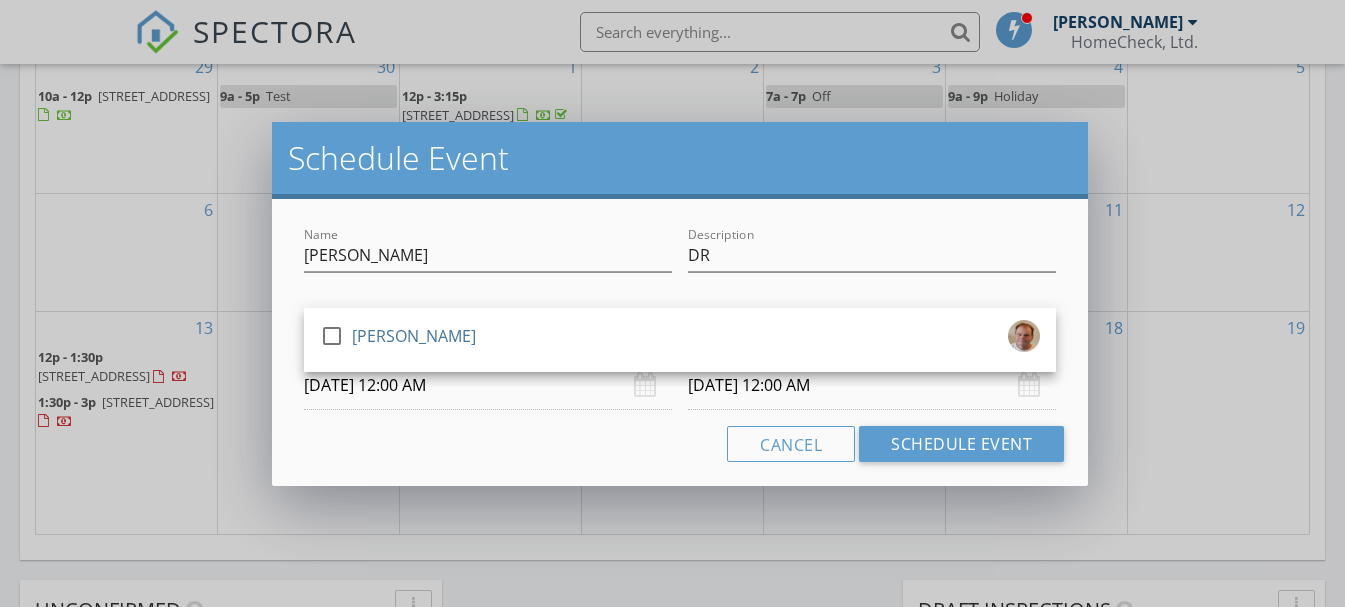click on "check_box_outline_blank   Jack Donlon" at bounding box center [680, 340] 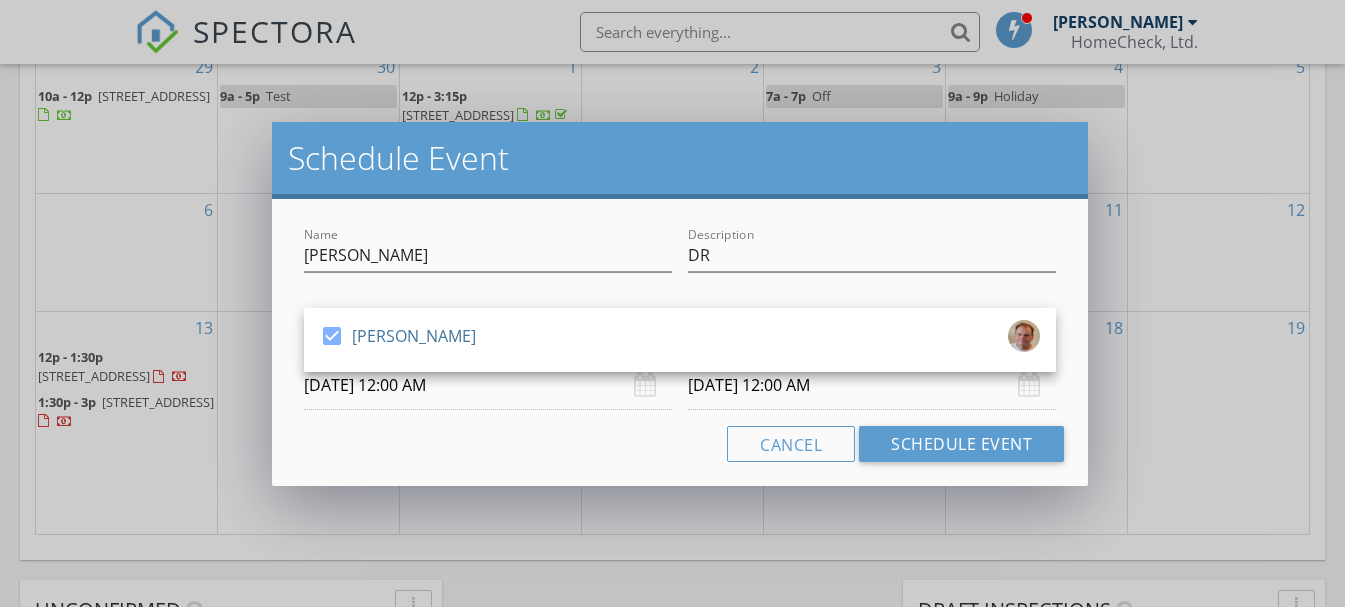 click on "07/16/2025 12:00 AM" at bounding box center [488, 385] 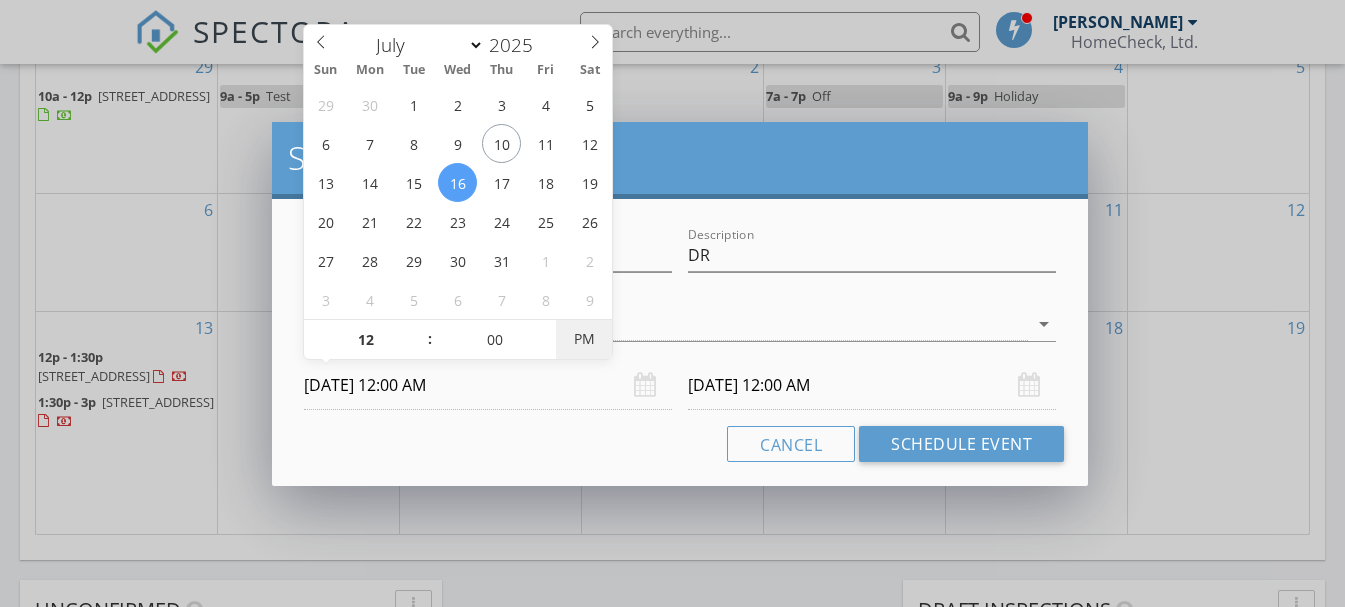 type on "07/16/2025 12:00 PM" 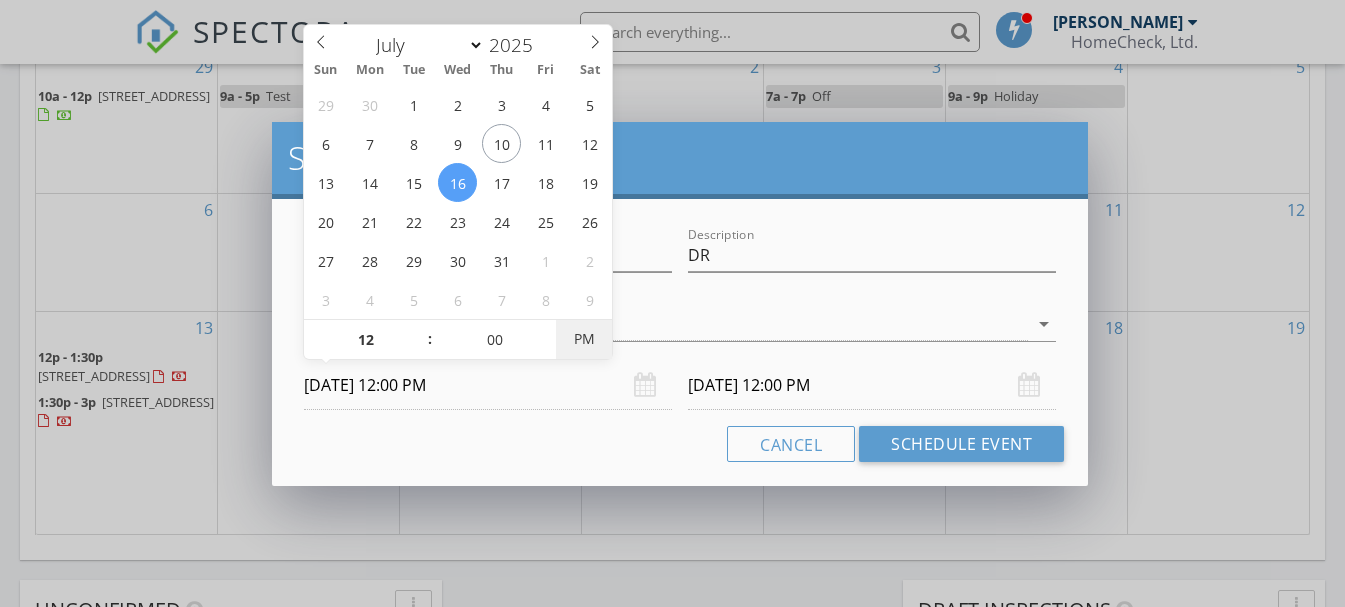 click on "PM" at bounding box center [583, 339] 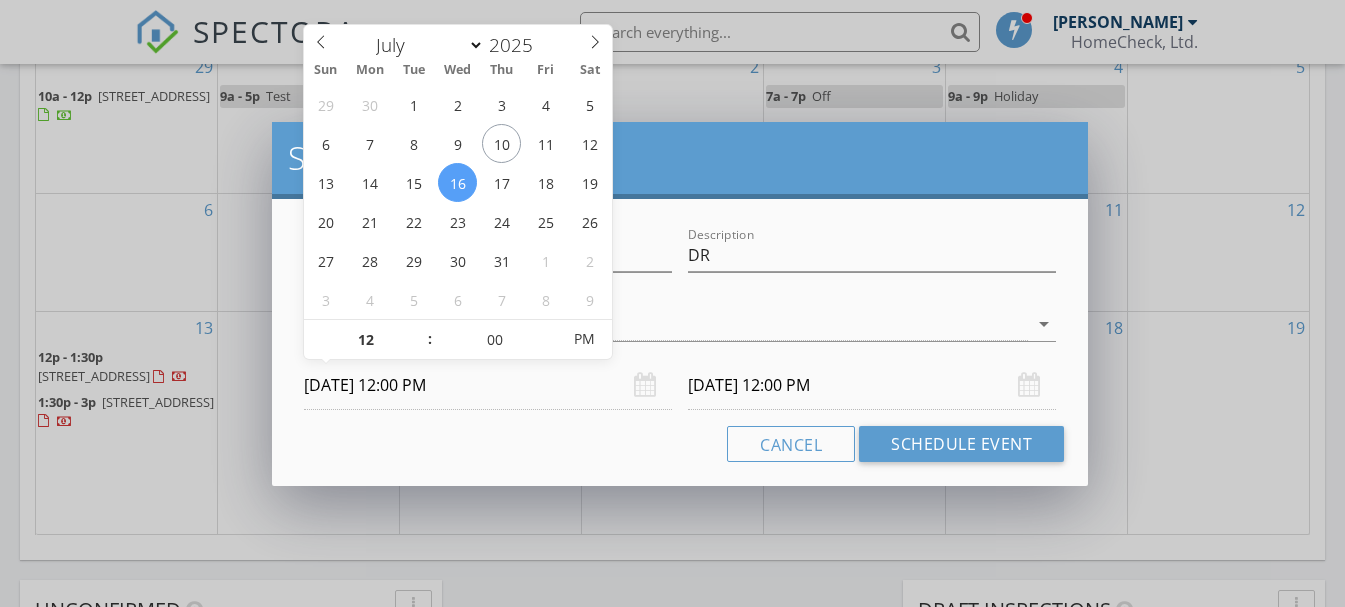 click on "07/17/2025 12:00 PM" at bounding box center (872, 385) 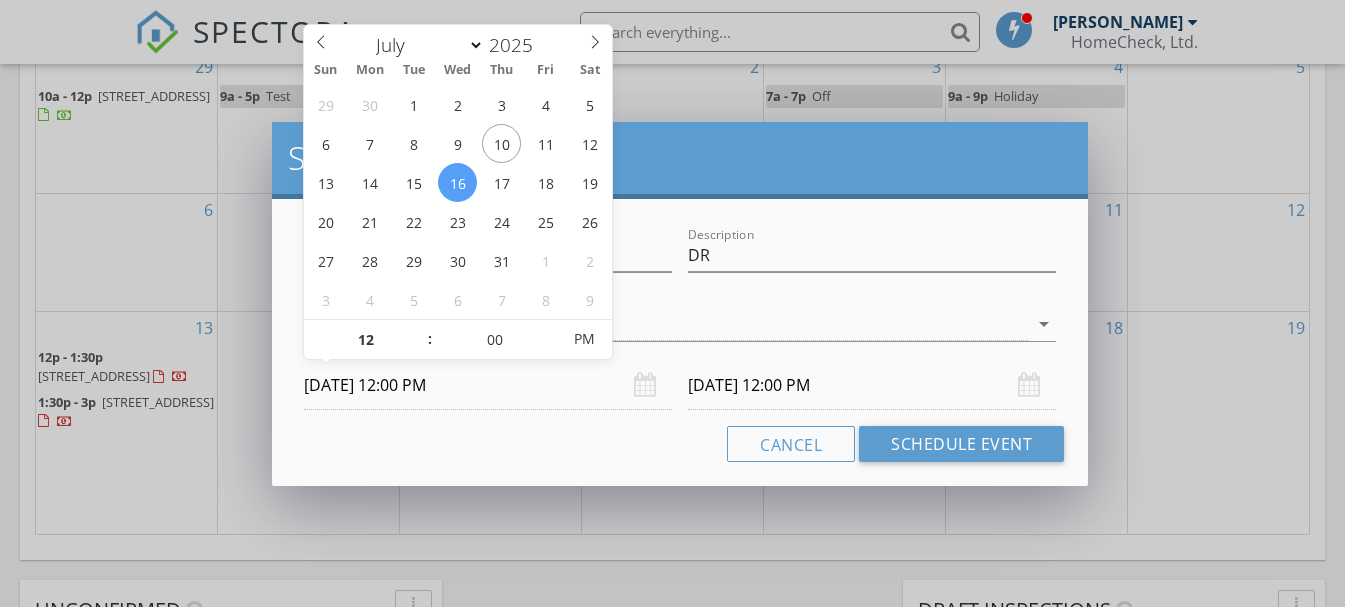 click on "07/17/2025 12:00 PM" at bounding box center [872, 385] 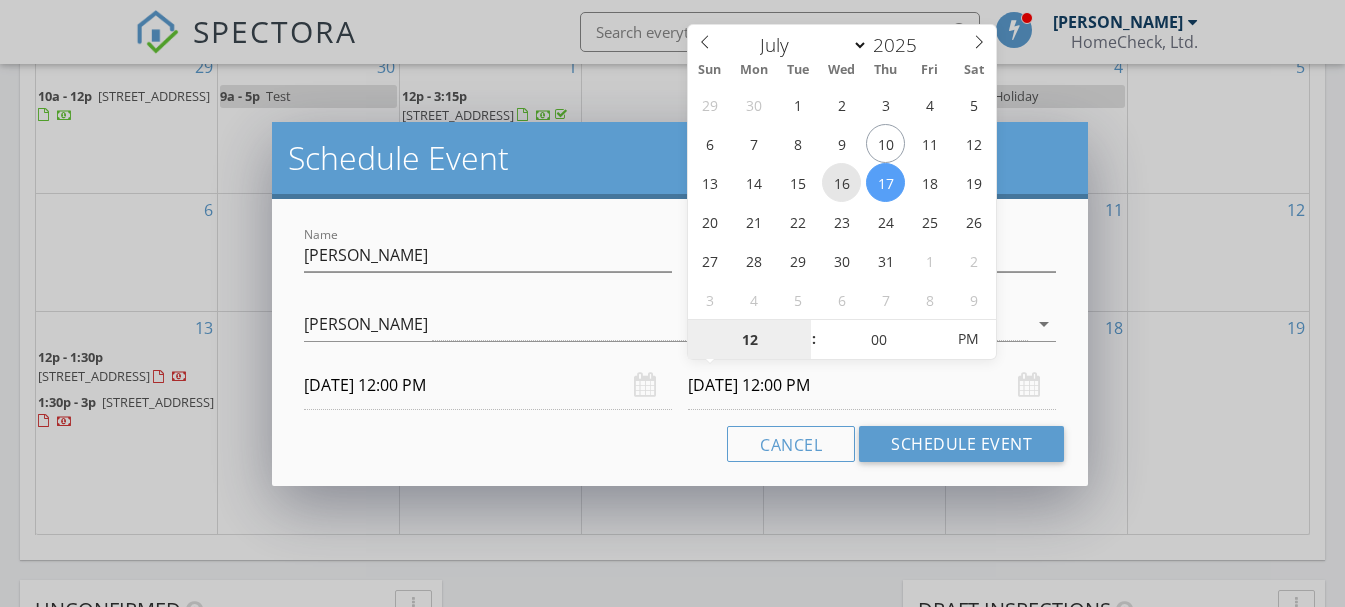 type on "07/16/2025 12:00 PM" 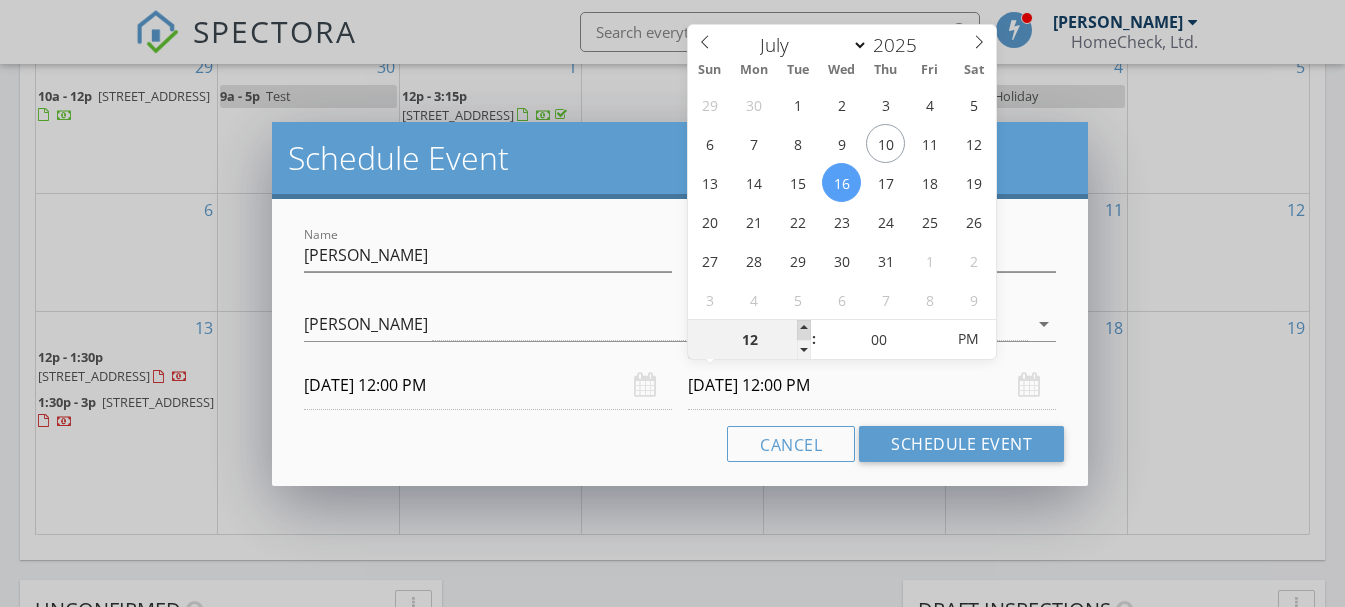 type on "01" 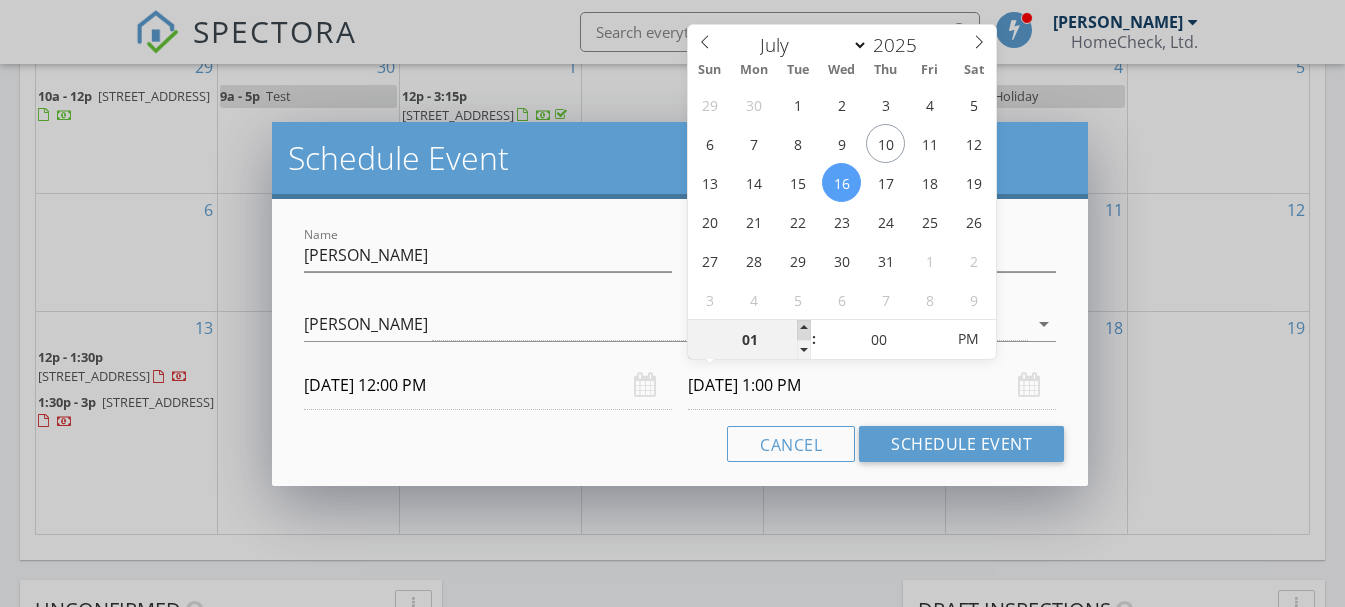 click at bounding box center (804, 330) 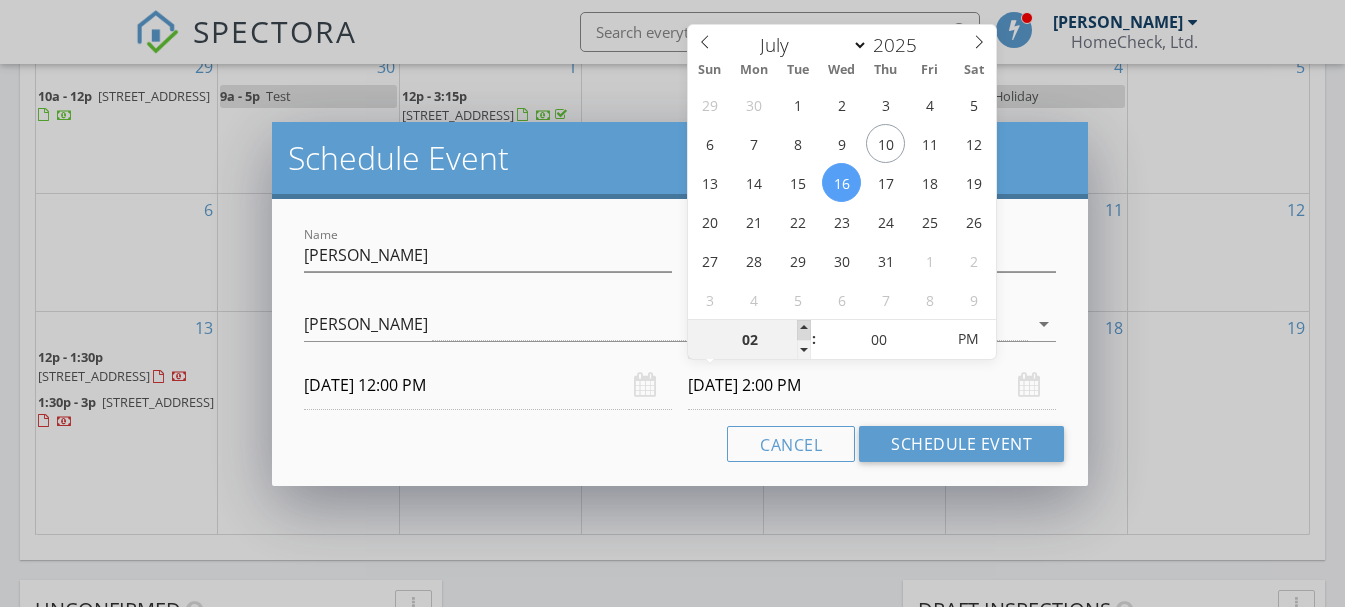 click at bounding box center [804, 330] 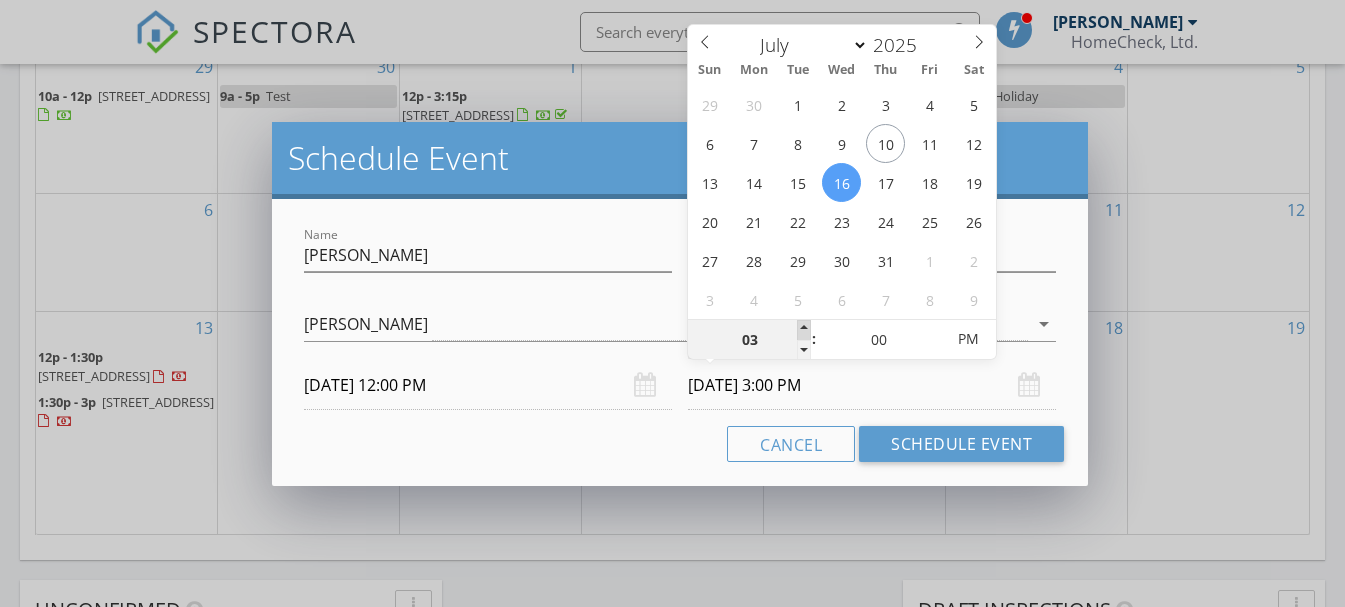 click at bounding box center (804, 330) 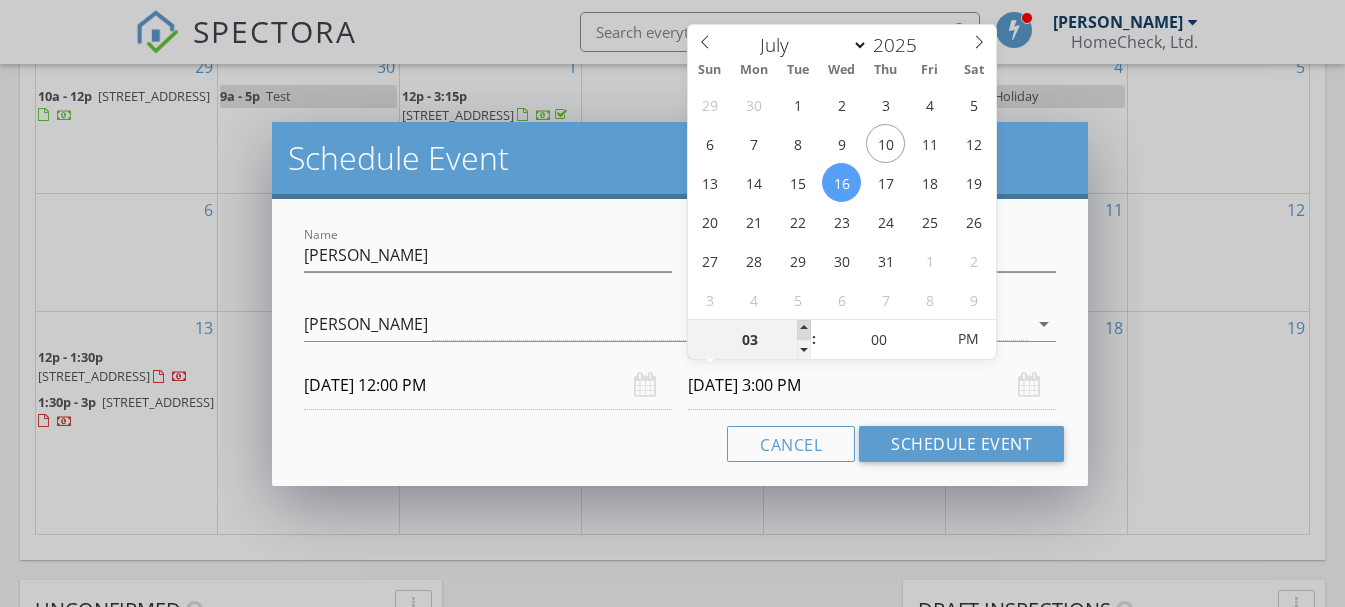 type on "04" 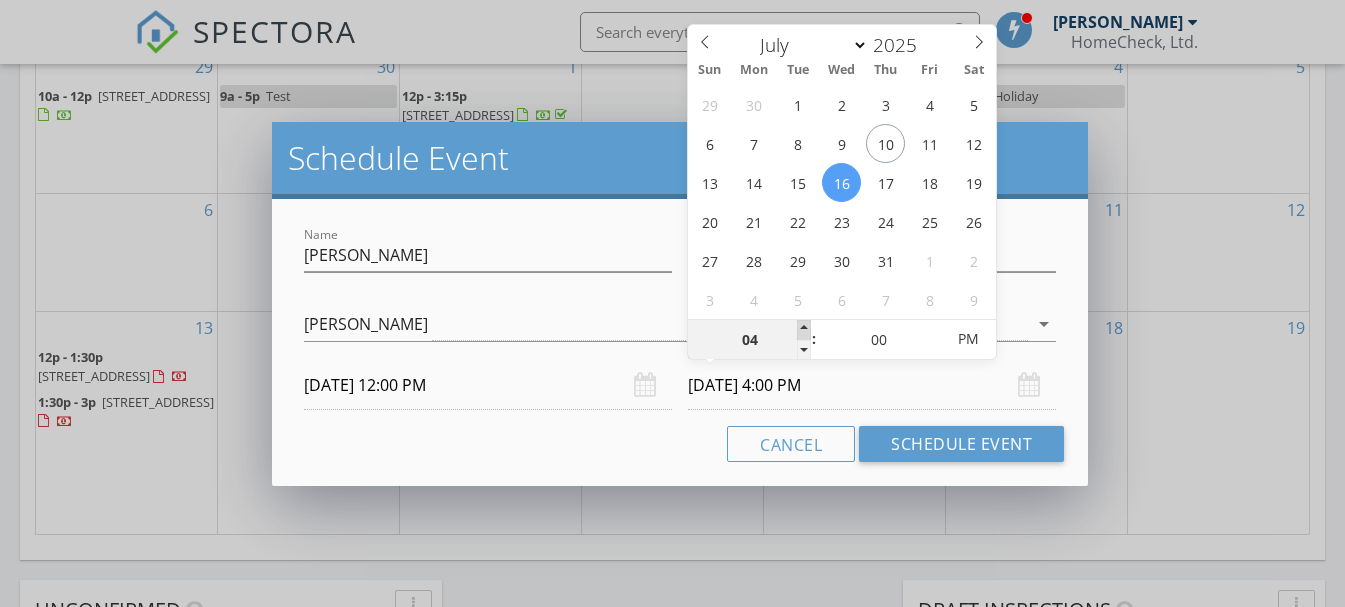 click at bounding box center (804, 330) 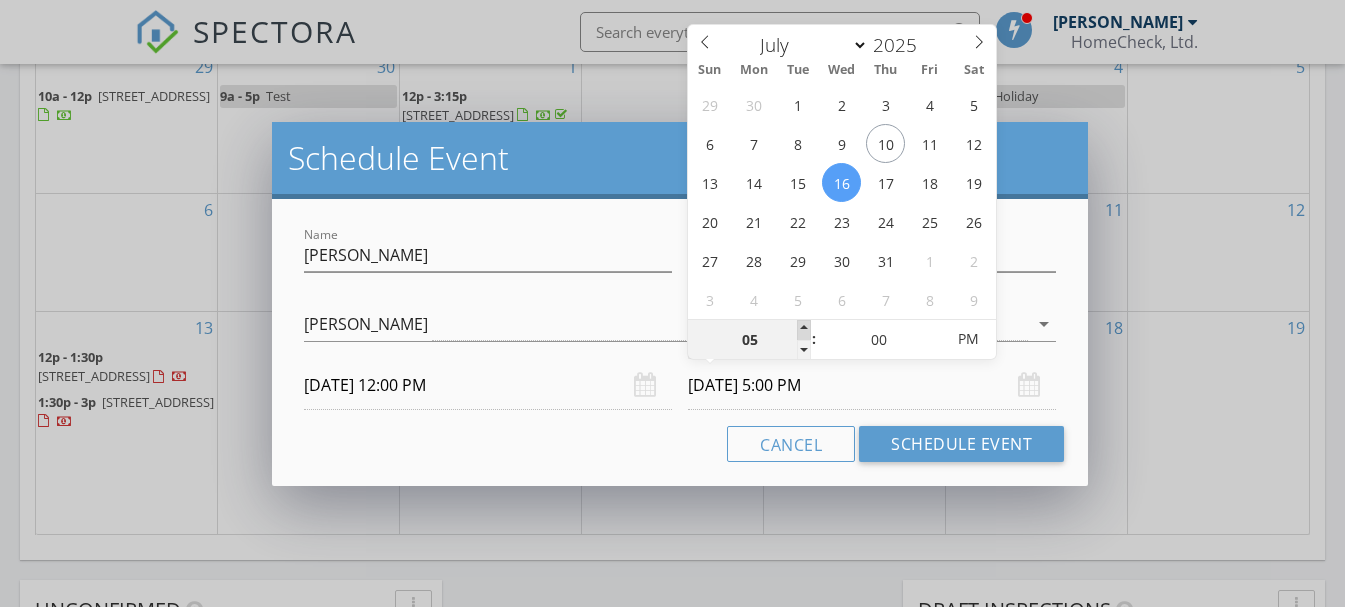 click at bounding box center [804, 330] 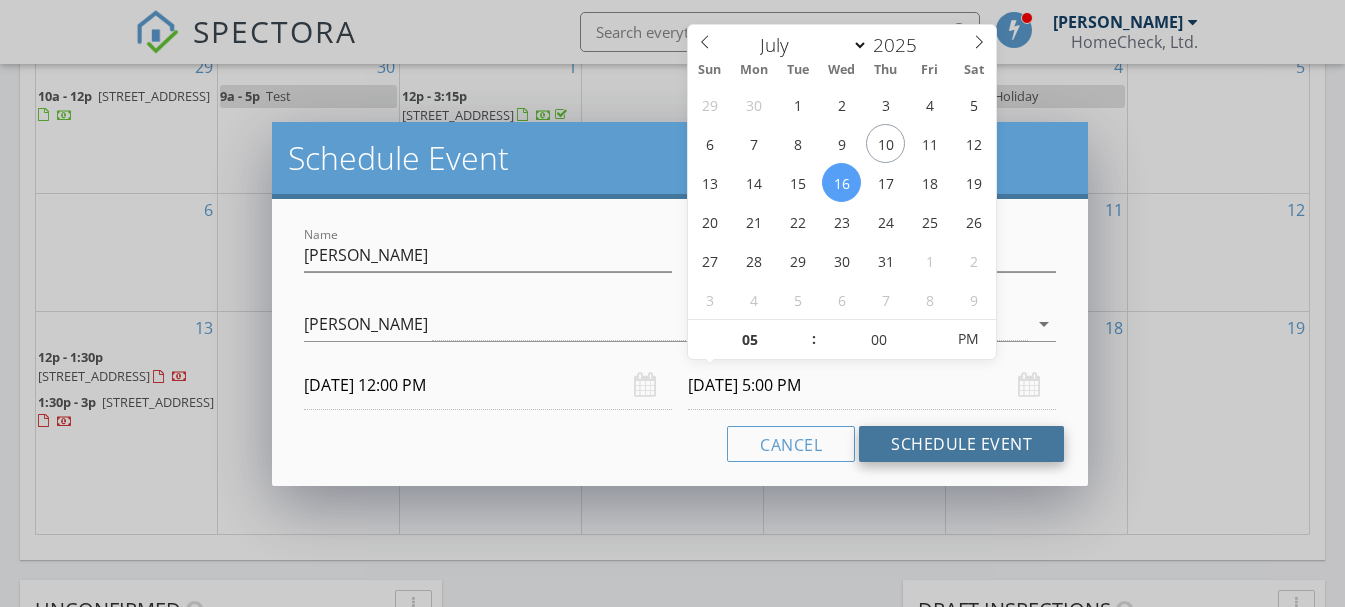 click on "Schedule Event" at bounding box center [961, 444] 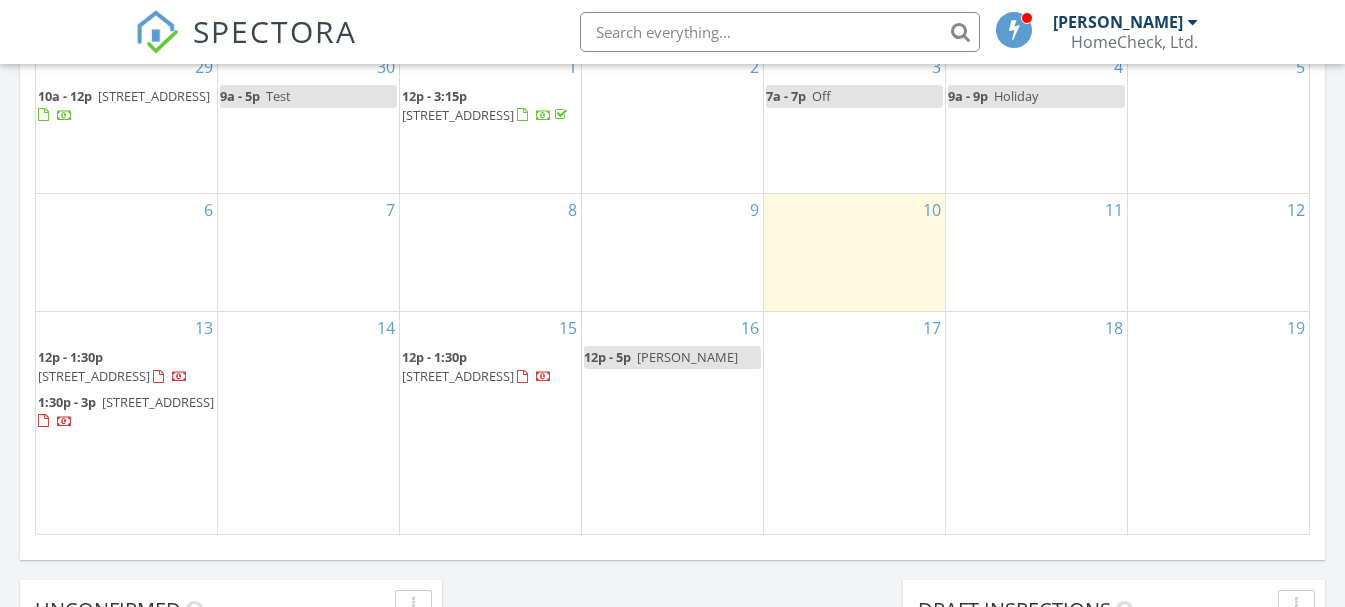 click on "17" at bounding box center [854, 422] 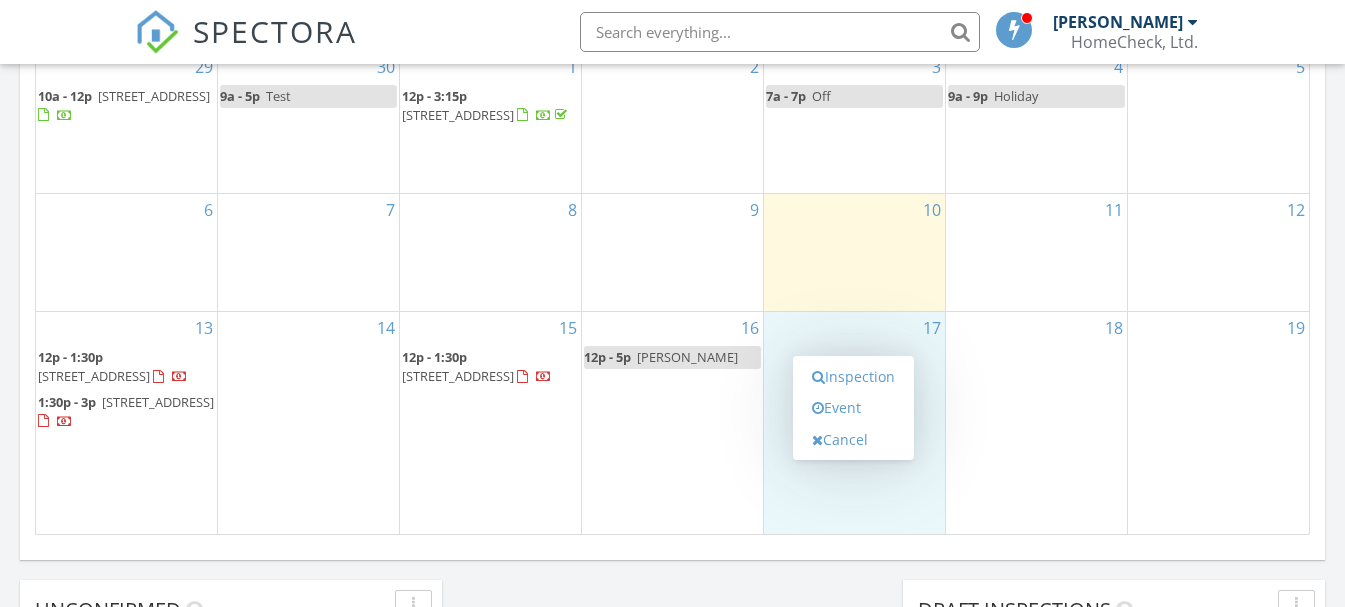 click on "18" at bounding box center (1036, 422) 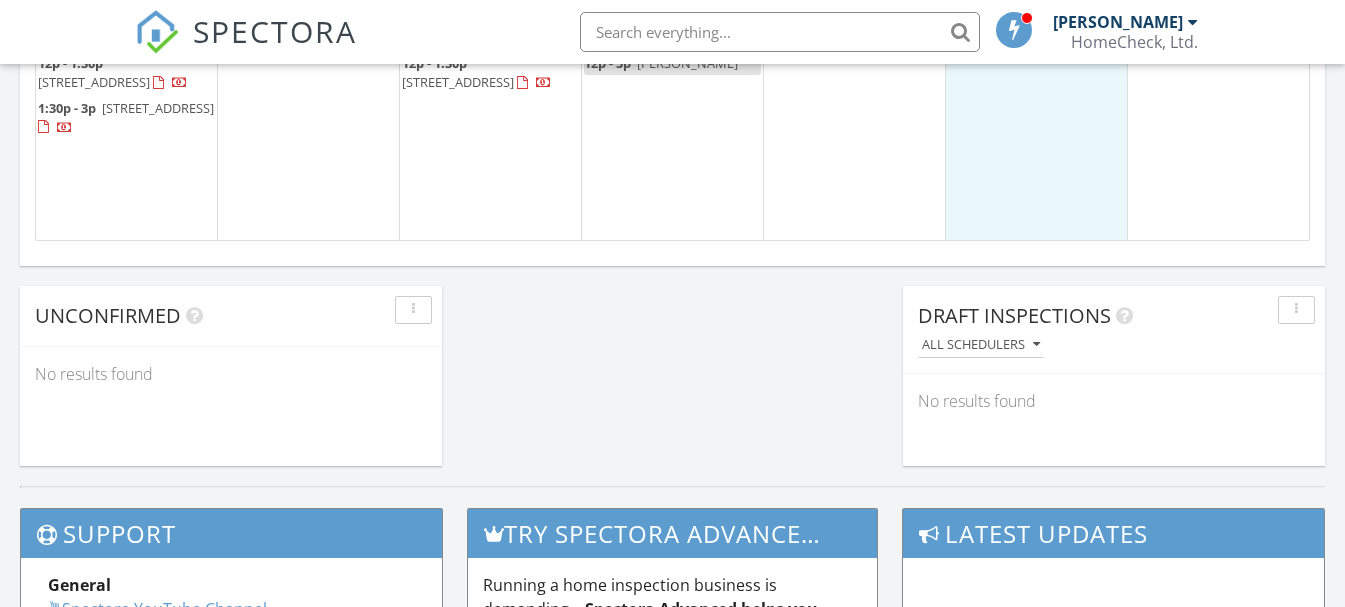 scroll, scrollTop: 1600, scrollLeft: 0, axis: vertical 